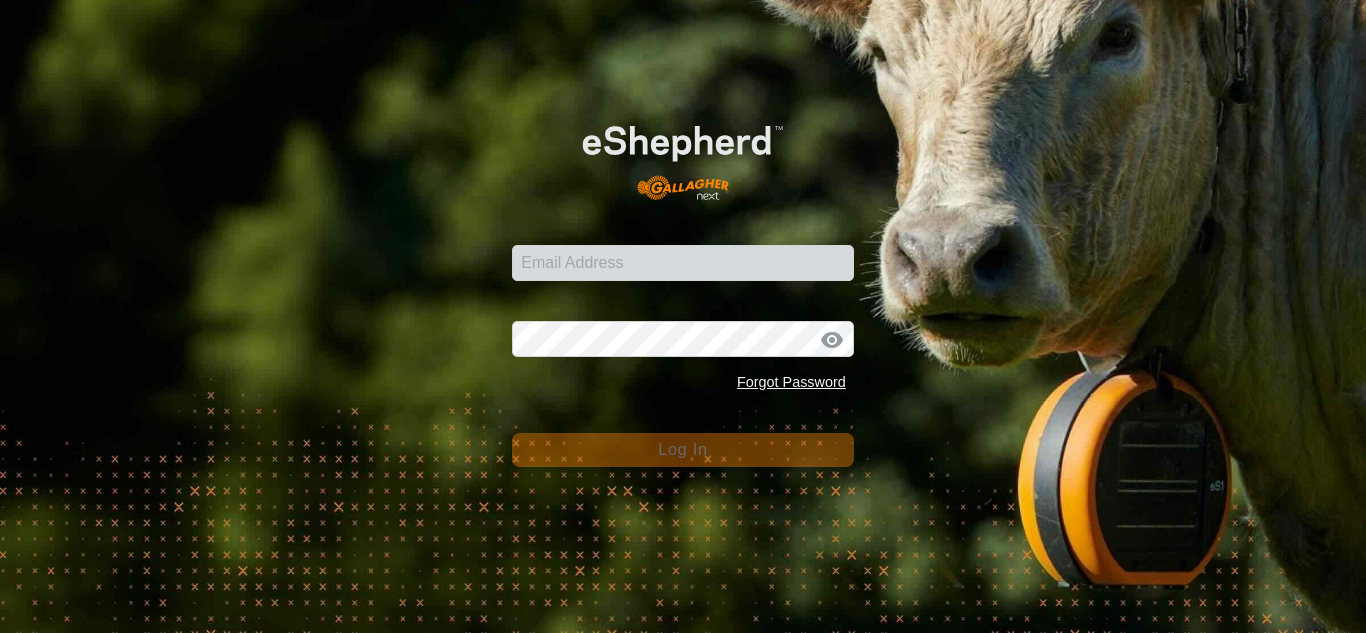 scroll, scrollTop: 0, scrollLeft: 0, axis: both 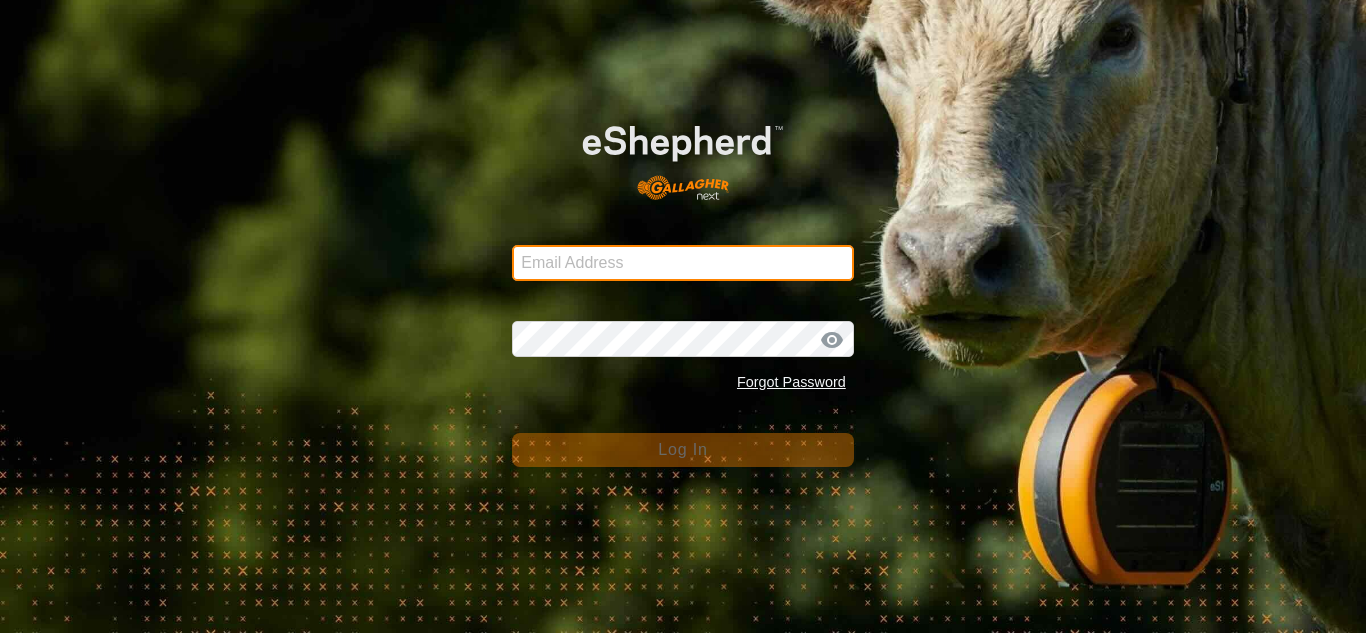 click on "Email Address" at bounding box center (683, 263) 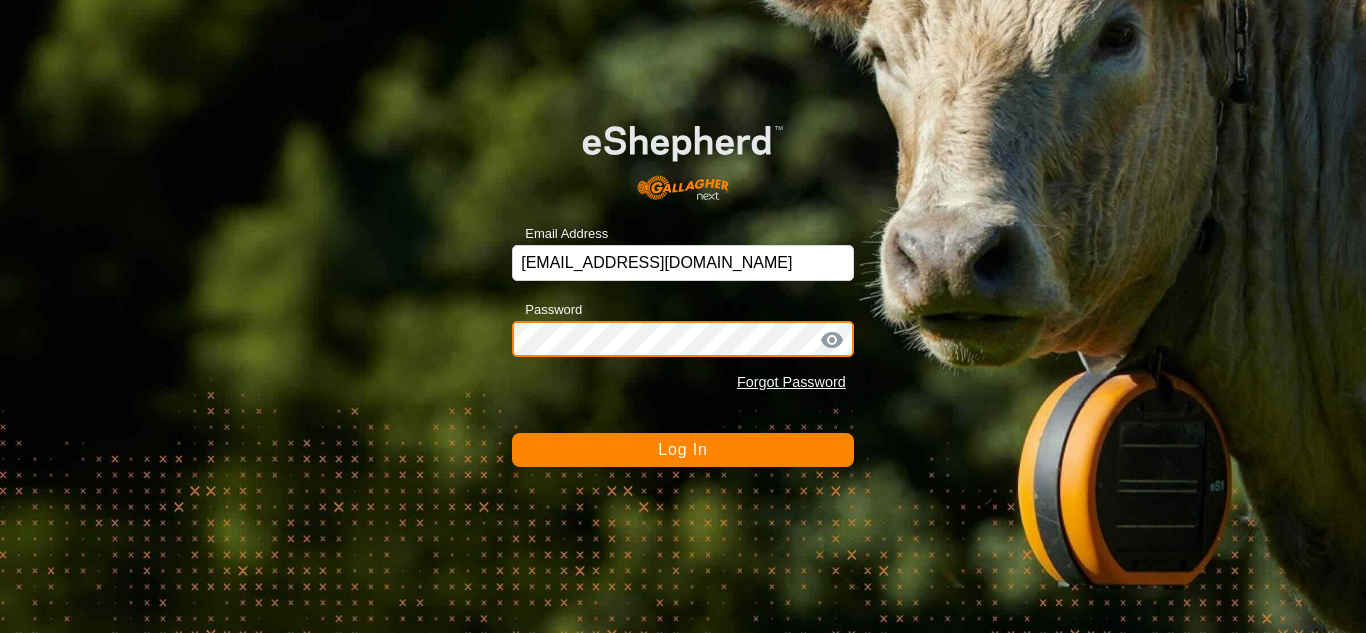 click on "Log In" 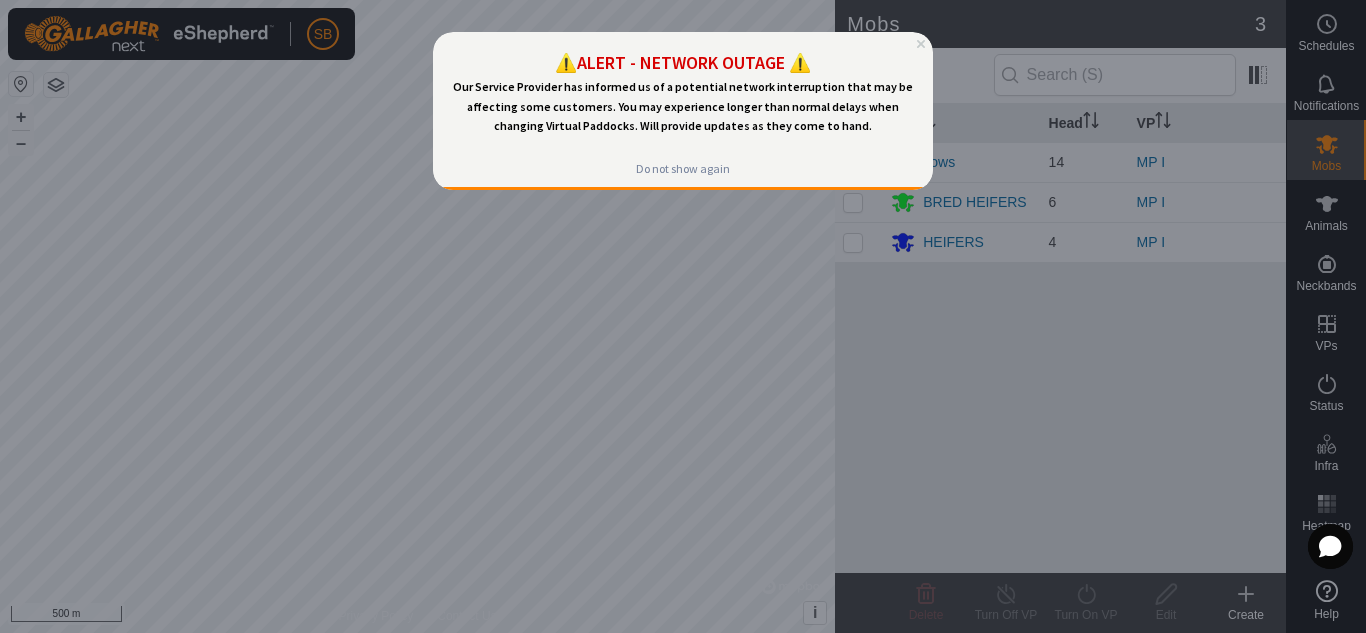 scroll, scrollTop: 0, scrollLeft: 0, axis: both 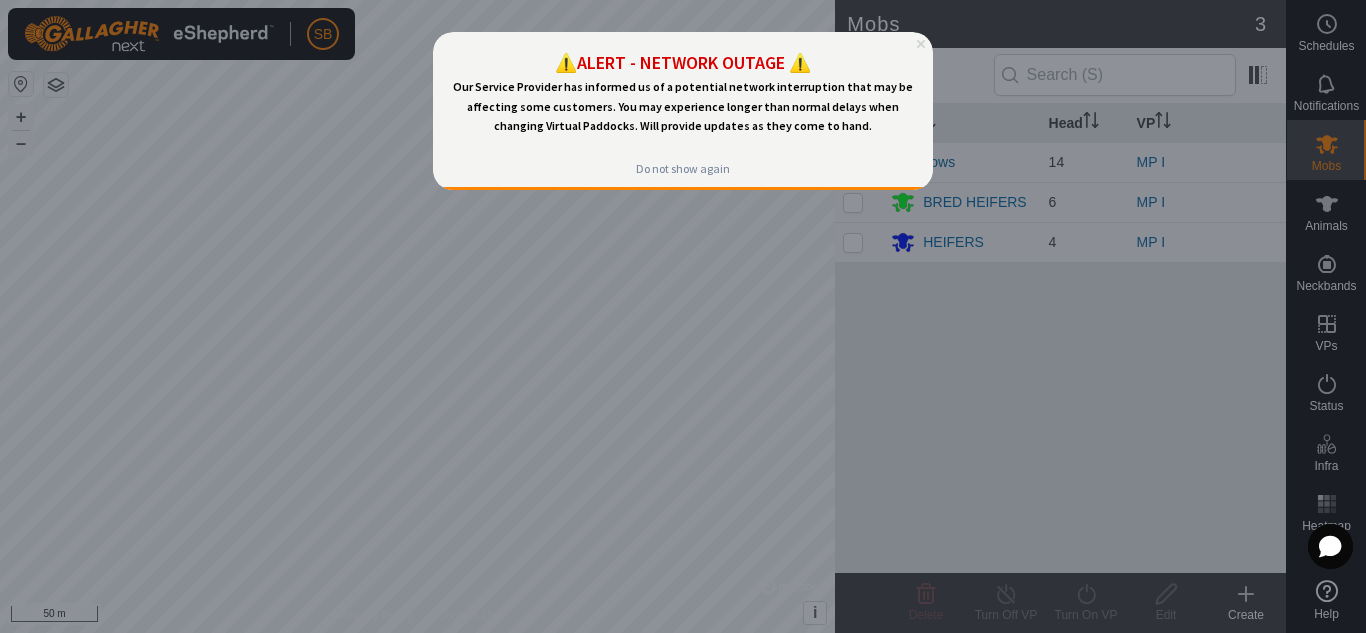 click 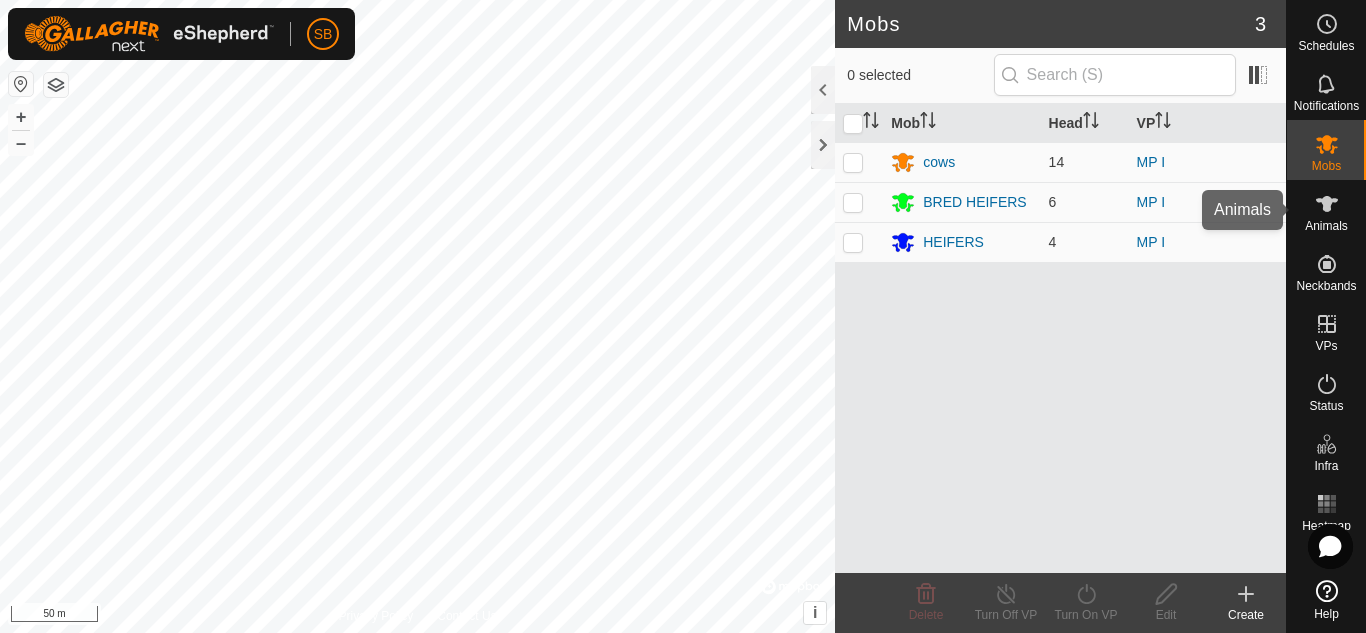 click on "Animals" at bounding box center (1326, 210) 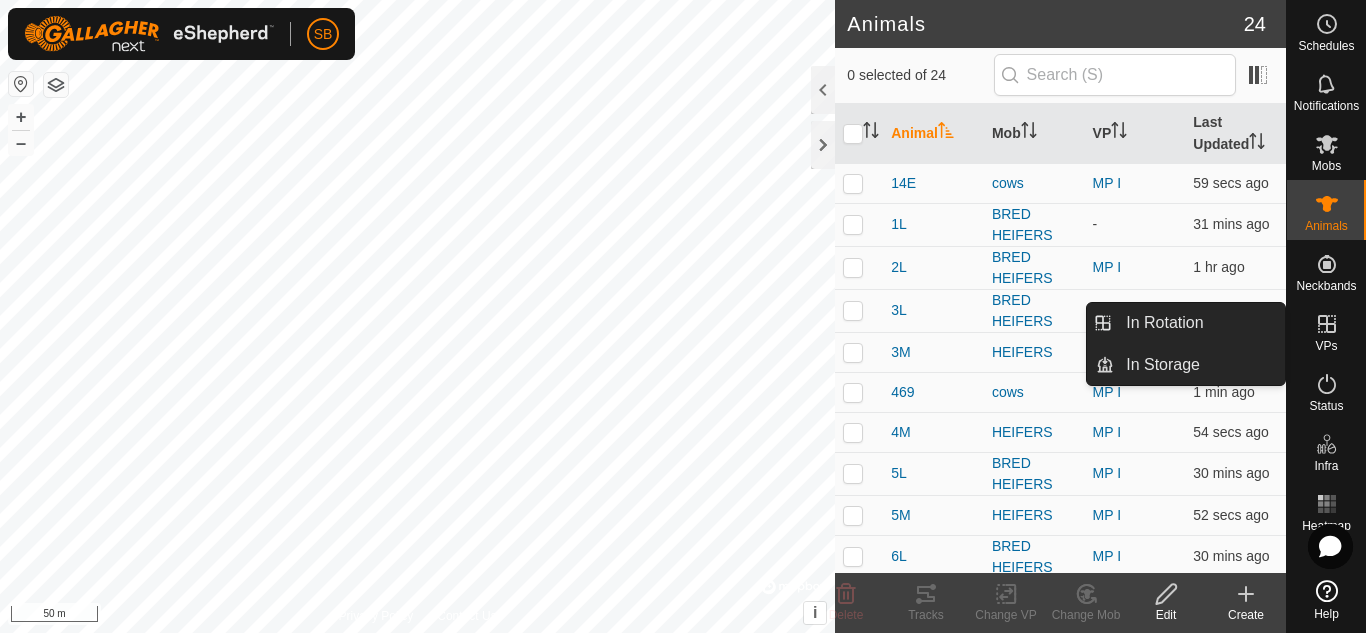 click 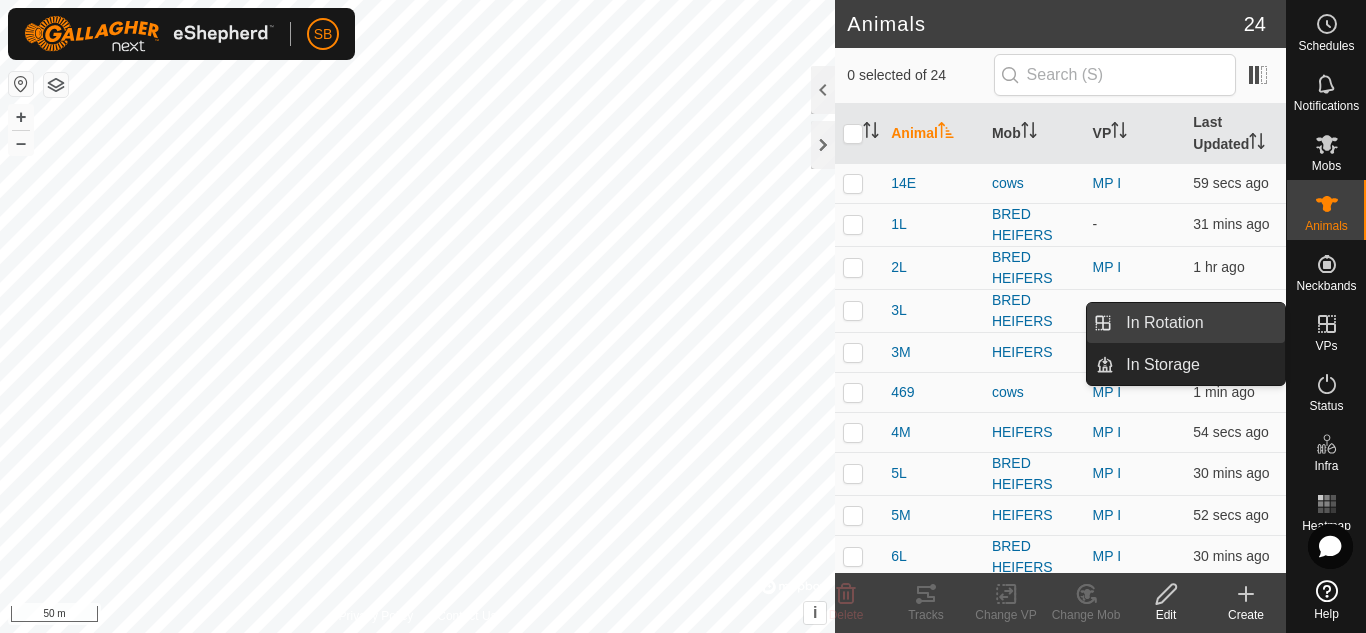 click on "In Rotation" at bounding box center (1199, 323) 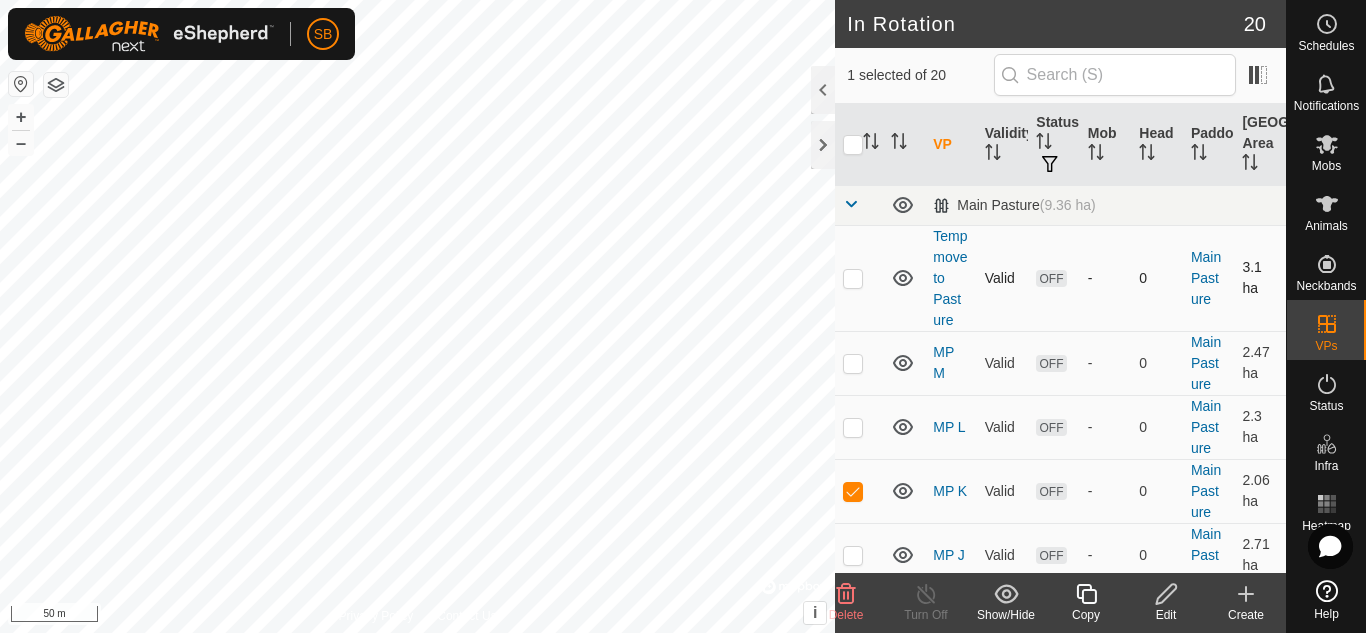 checkbox on "false" 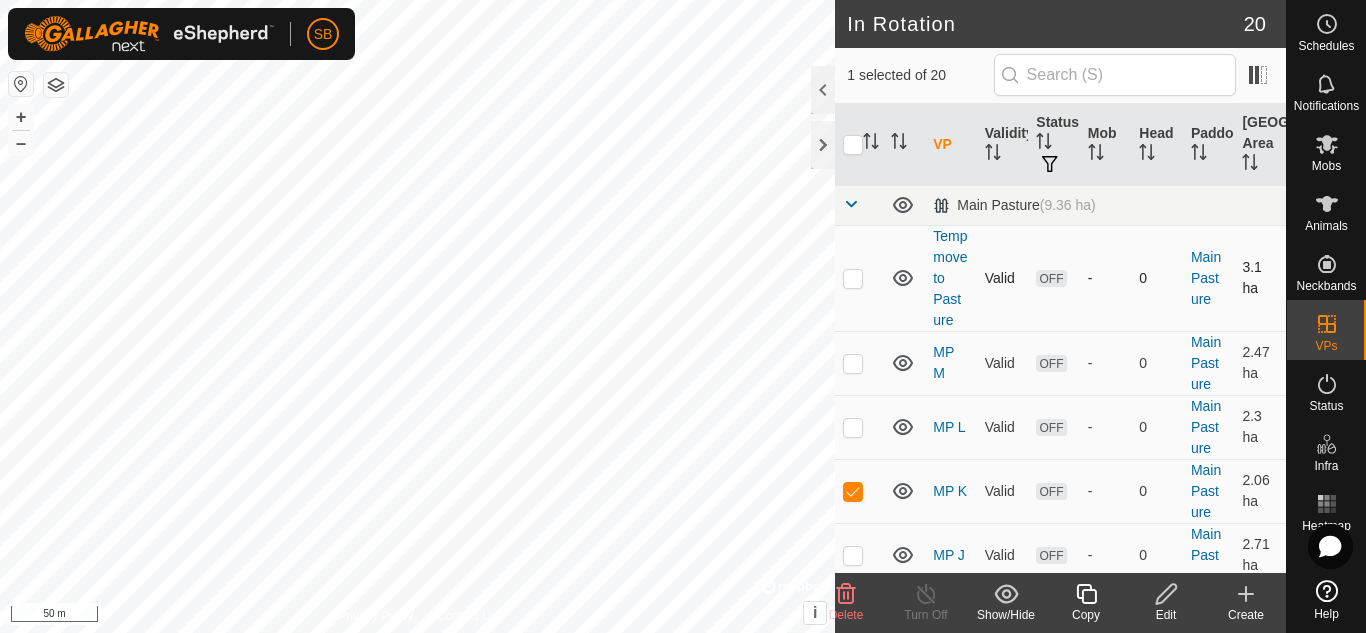 checkbox on "true" 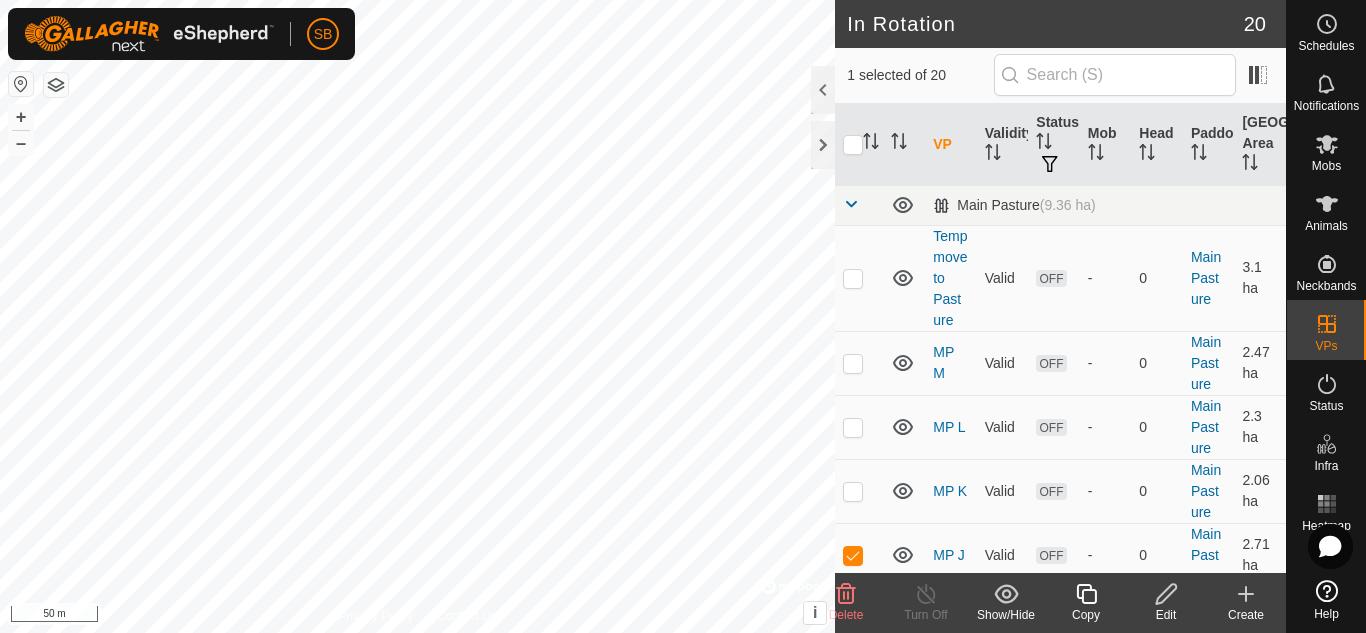 click 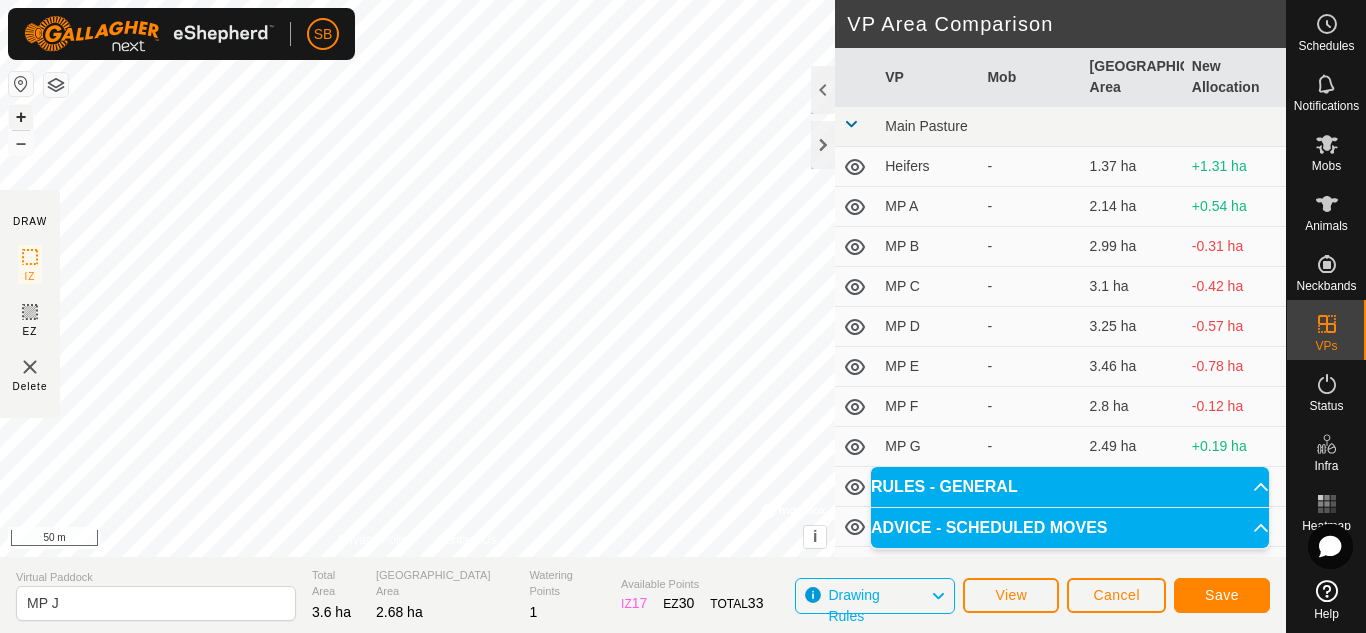 click on "+" at bounding box center (21, 117) 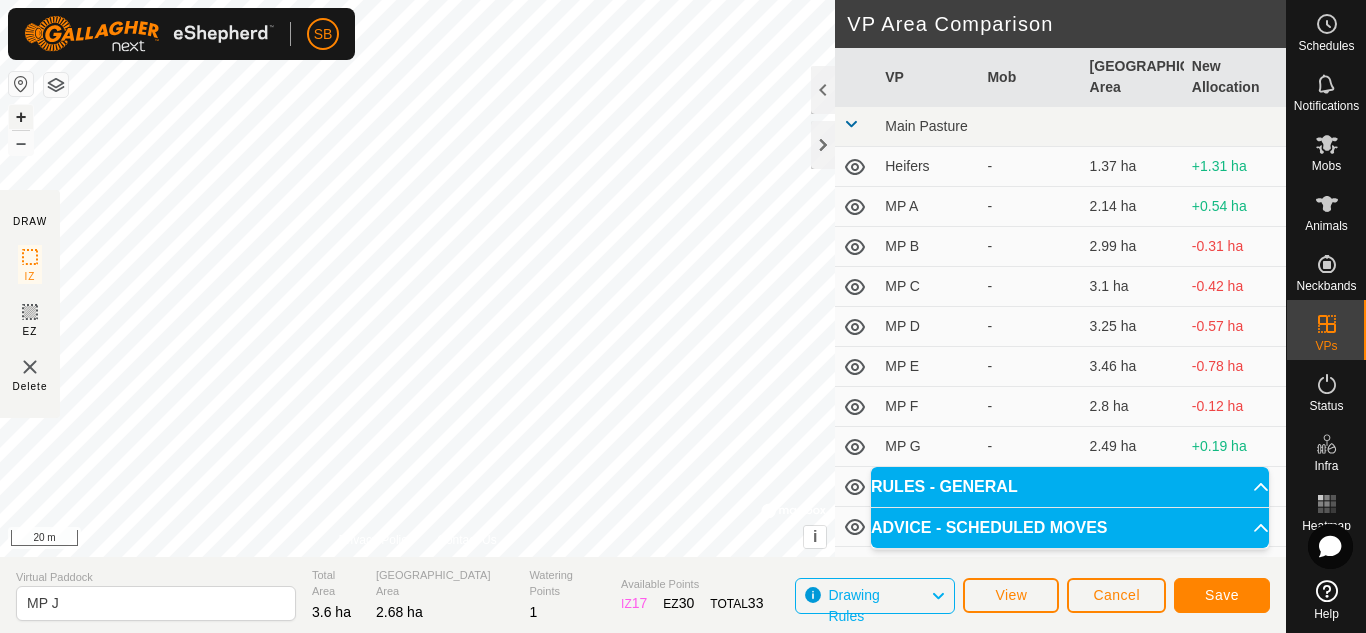 click on "+" at bounding box center (21, 117) 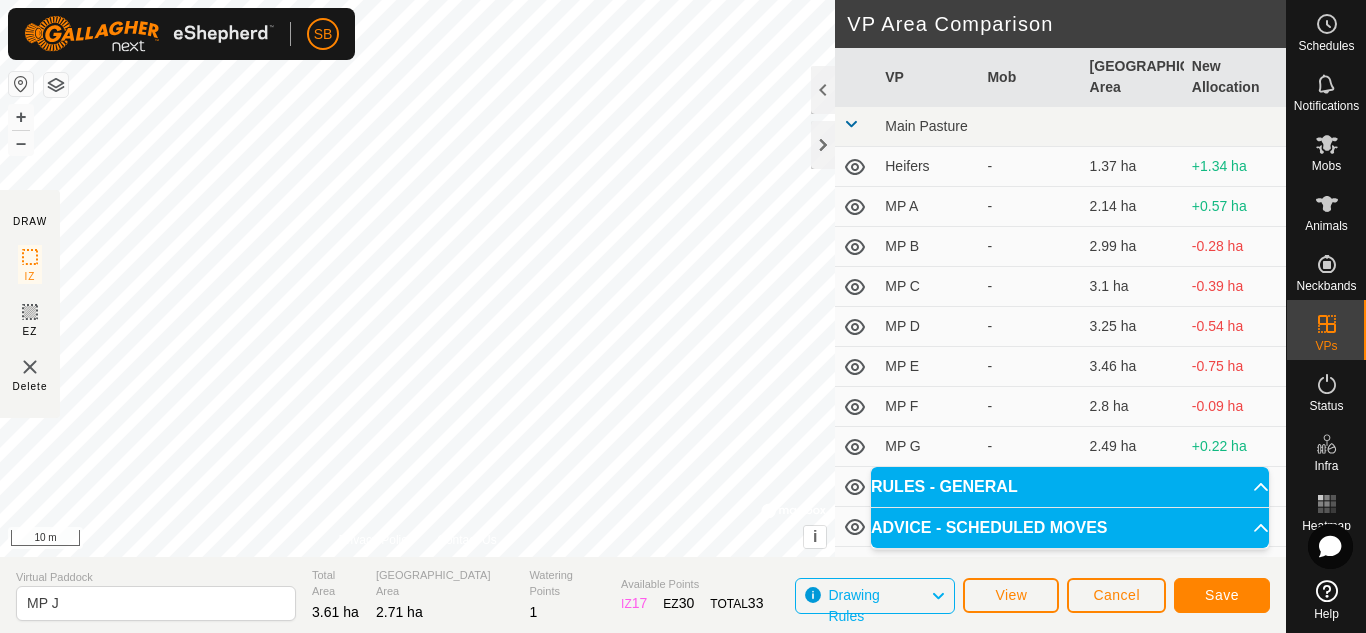 click on "DRAW IZ EZ Delete Privacy Policy Contact Us IZ interior angle must be larger than 80°  (Current: 63.1°) . IZ interior angle must be smaller than 280°  (Current: 289.2°) . Segment length must be longer than 5 m  (Current: 0 m) . Segment length must be longer than 5 m  (Current: 0 m) . + – ⇧ i ©  Mapbox , ©  OpenStreetMap ,  Improve this map 10 m VP Area Comparison     VP   Mob   [GEOGRAPHIC_DATA] Area   New Allocation  Main Pasture  Heifers  -  1.37 ha  +1.34 ha  MP A  -  2.14 ha  +0.57 ha  MP B  -  2.99 ha  -0.28 ha  MP C  -  3.1 ha  -0.39 ha  MP D  -  3.25 ha  -0.54 ha  MP E  -  3.46 ha  -0.75 ha  MP F  -  2.8 ha  -0.09 ha  MP G  -  2.49 ha  +0.22 ha  MP H  -  2.44 ha  +0.27 ha  MP I   3 Mobs   2.61 ha  +0.1 ha  MP K  -  2.06 ha  +0.65 ha  MP L  -  2.3 ha  +0.41 ha  MP M  -  2.47 ha  +0.24 ha  Temp move to Pasture  -  3.1 ha  -0.39 ha Training paddock and rye  [DATE] 095316  -  6.97 ha  -4.26 ha  [DATE] 154259  -  6.97 ha  -4.26 ha  [DATE] 113304  -  1.86 ha  +0.85 ha  [DATE] 113542  - -" 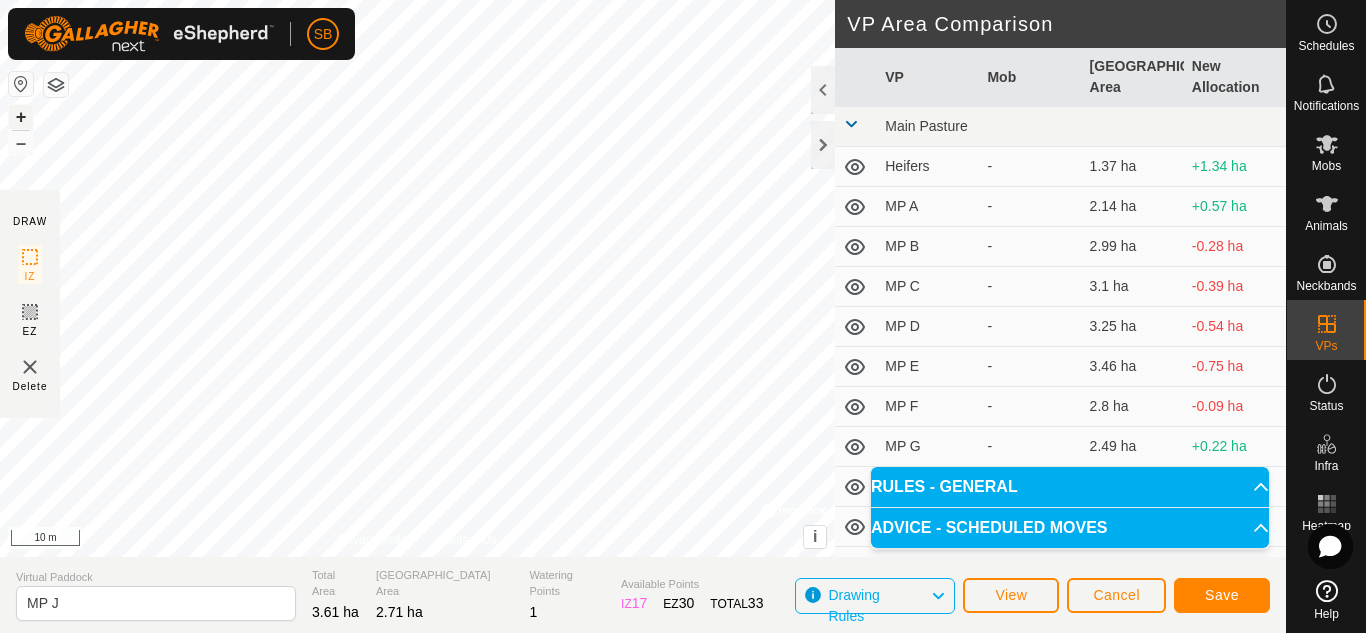 click on "+" at bounding box center [21, 117] 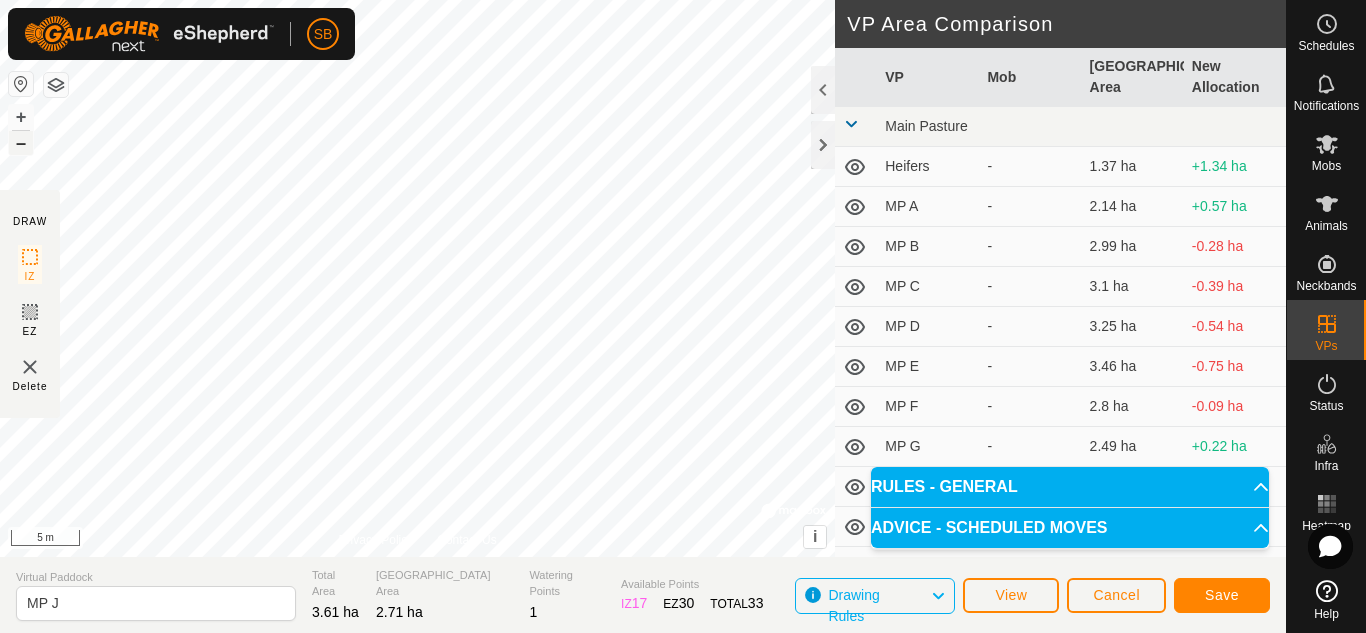 click on "–" at bounding box center [21, 143] 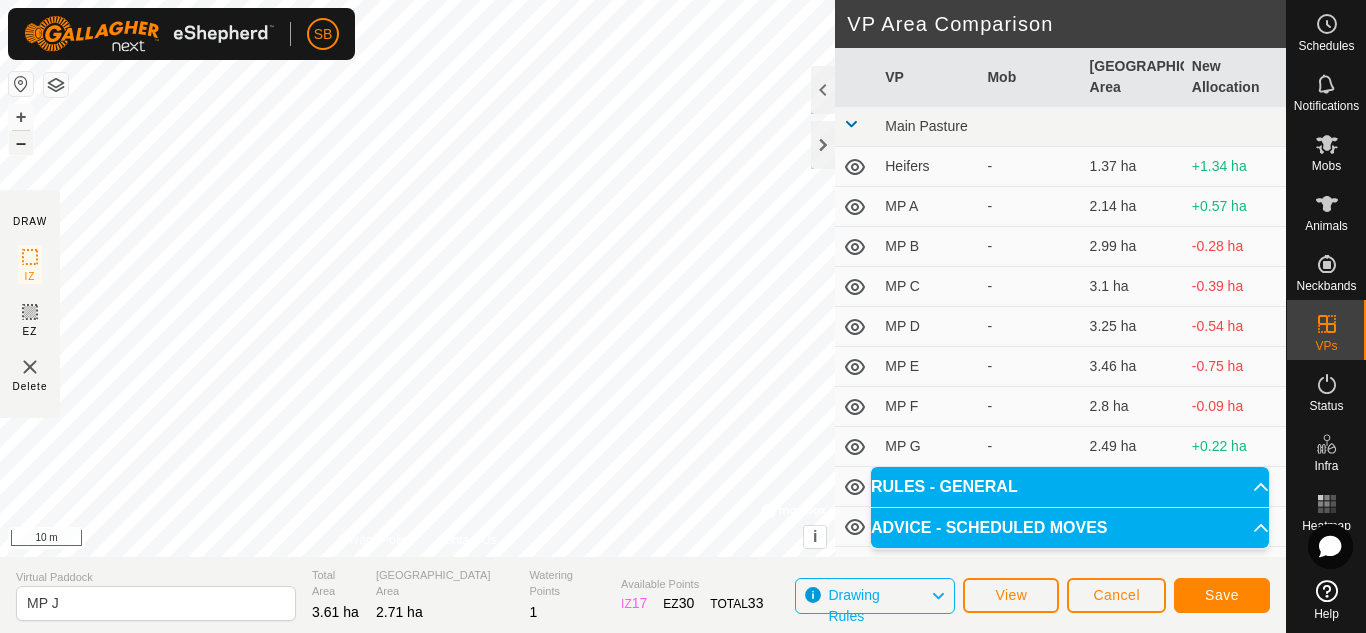 click on "–" at bounding box center [21, 143] 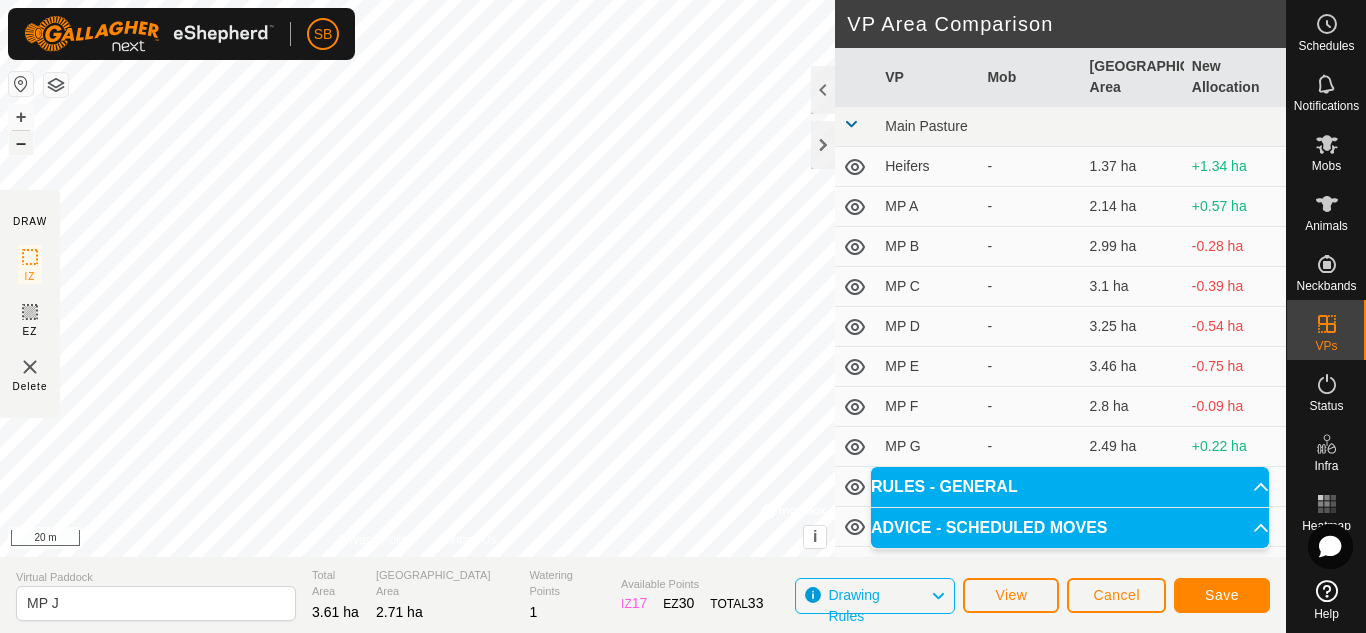 click on "–" at bounding box center [21, 143] 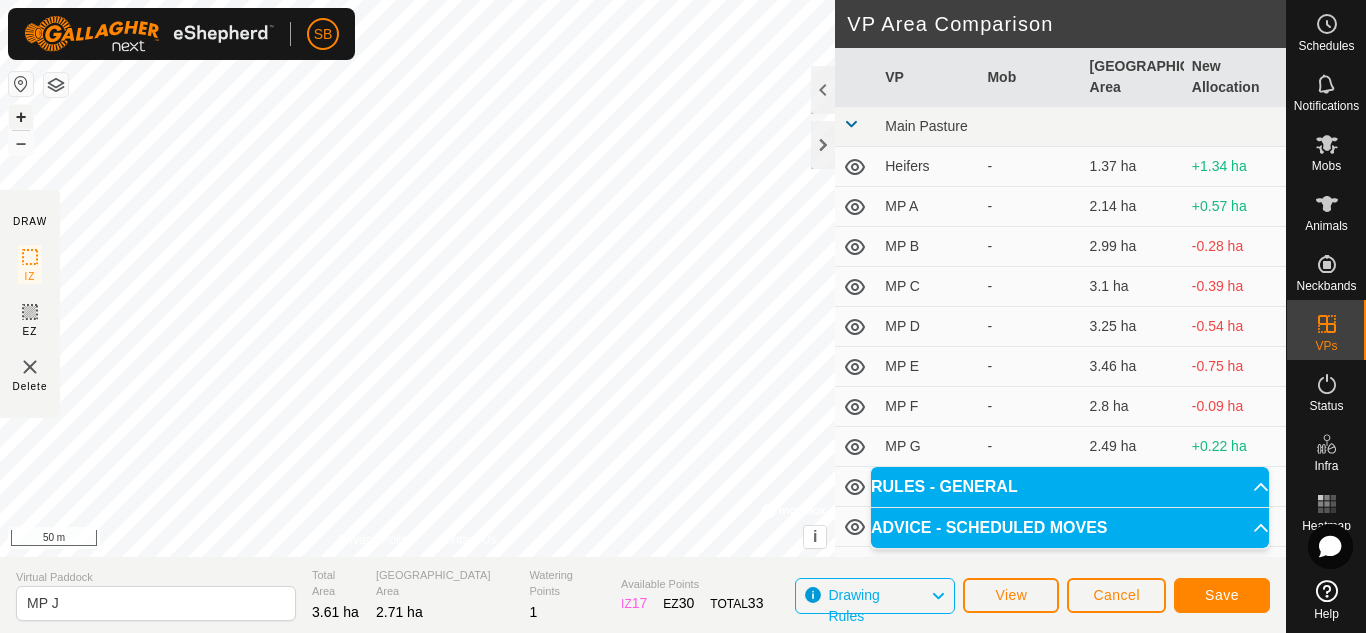 click on "+" at bounding box center (21, 117) 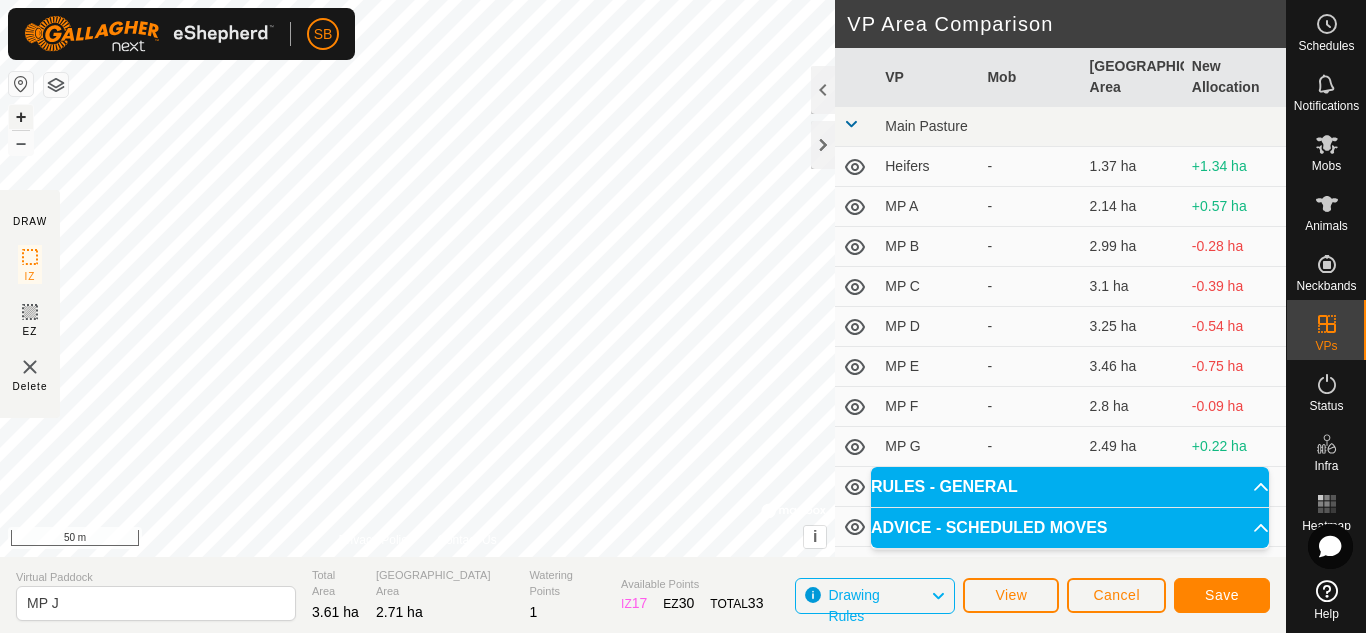 click on "+" at bounding box center (21, 117) 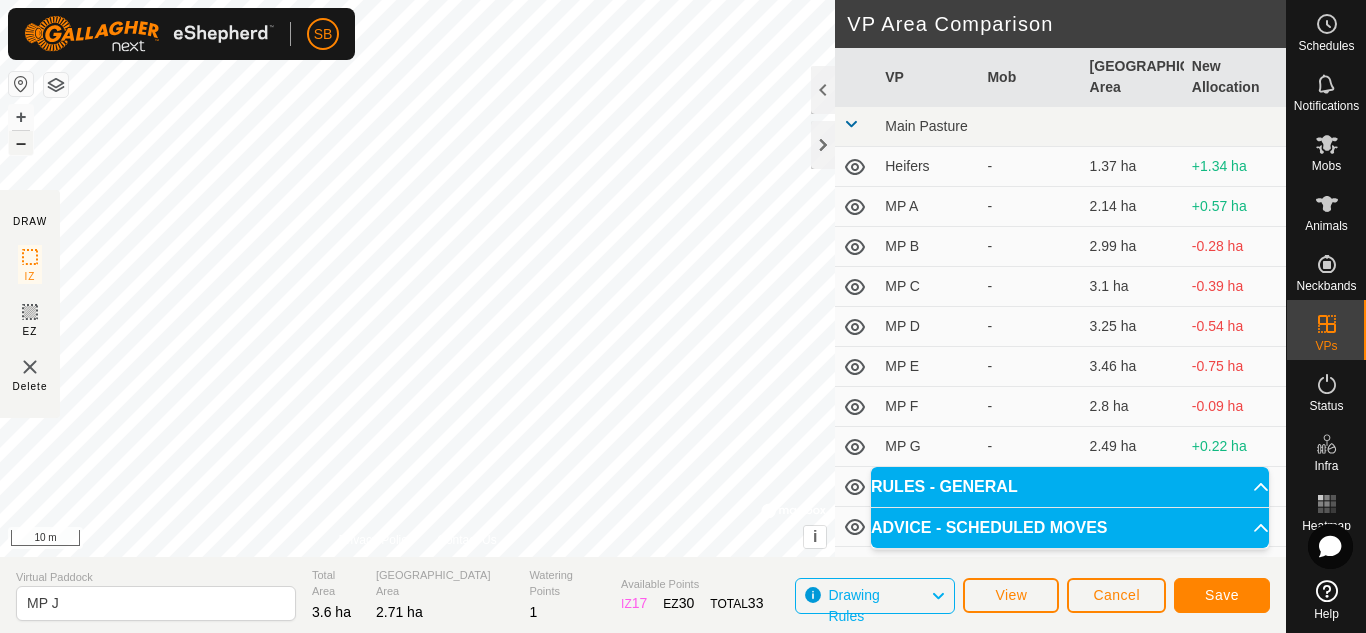 click on "–" at bounding box center [21, 143] 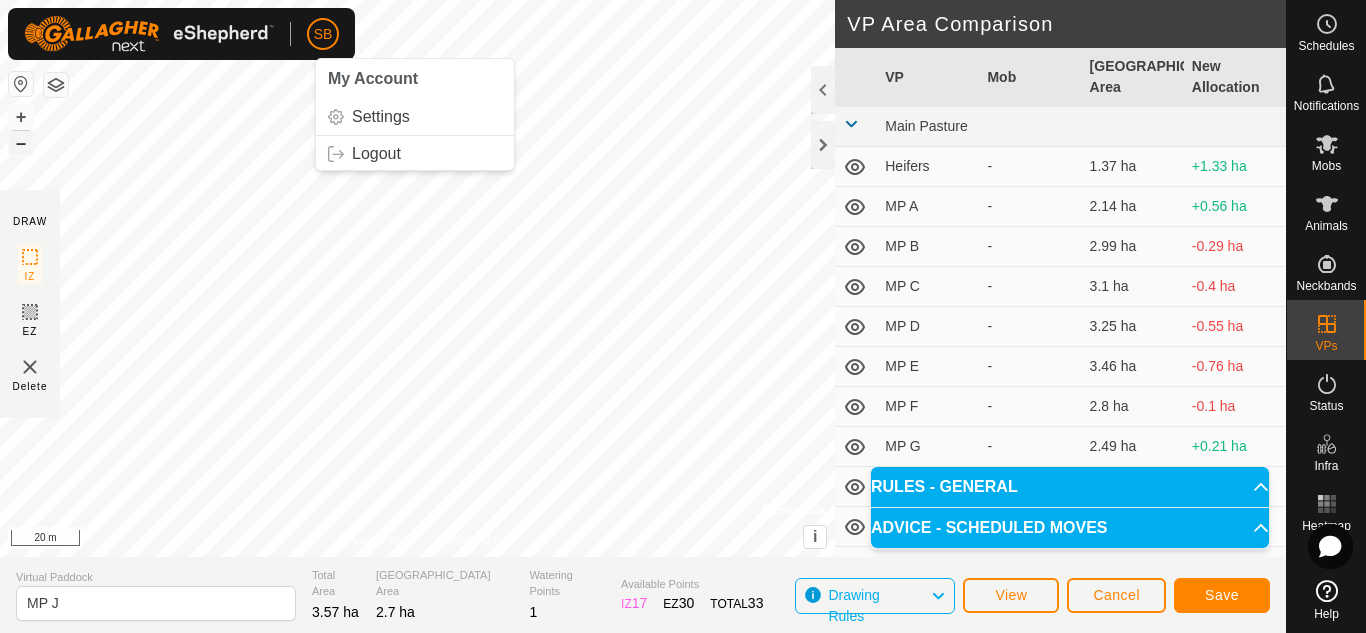click on "–" at bounding box center (21, 143) 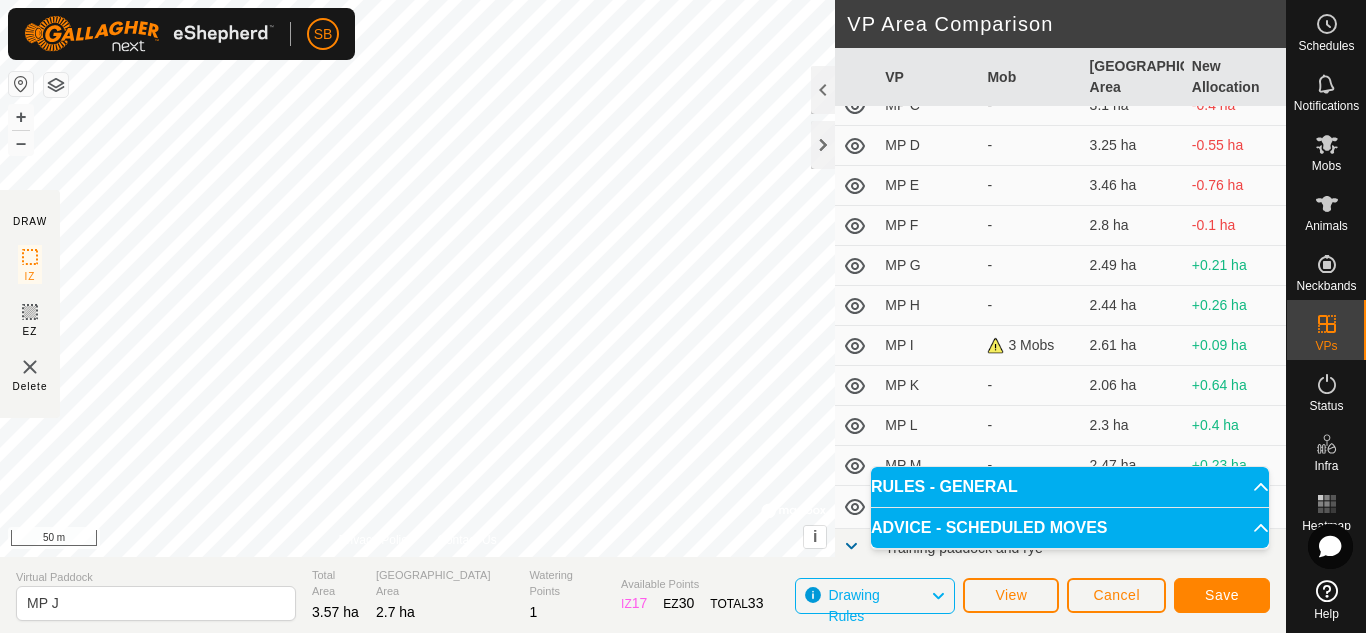 scroll, scrollTop: 183, scrollLeft: 0, axis: vertical 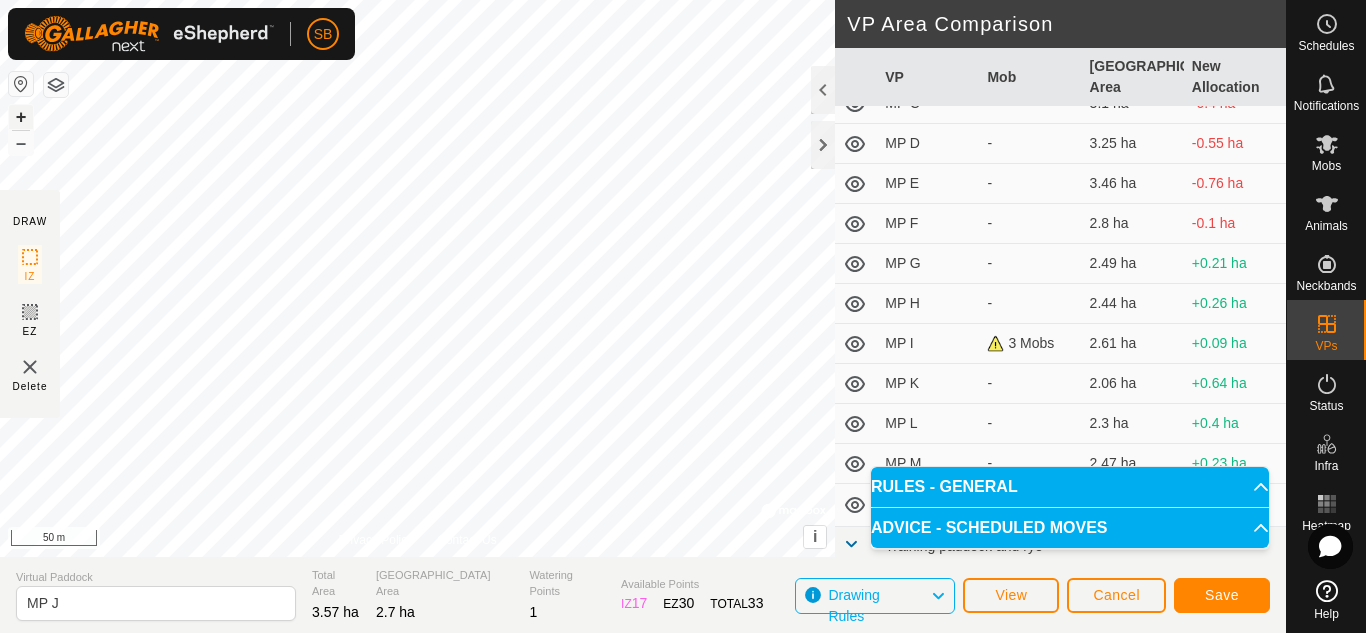 click on "+" at bounding box center (21, 117) 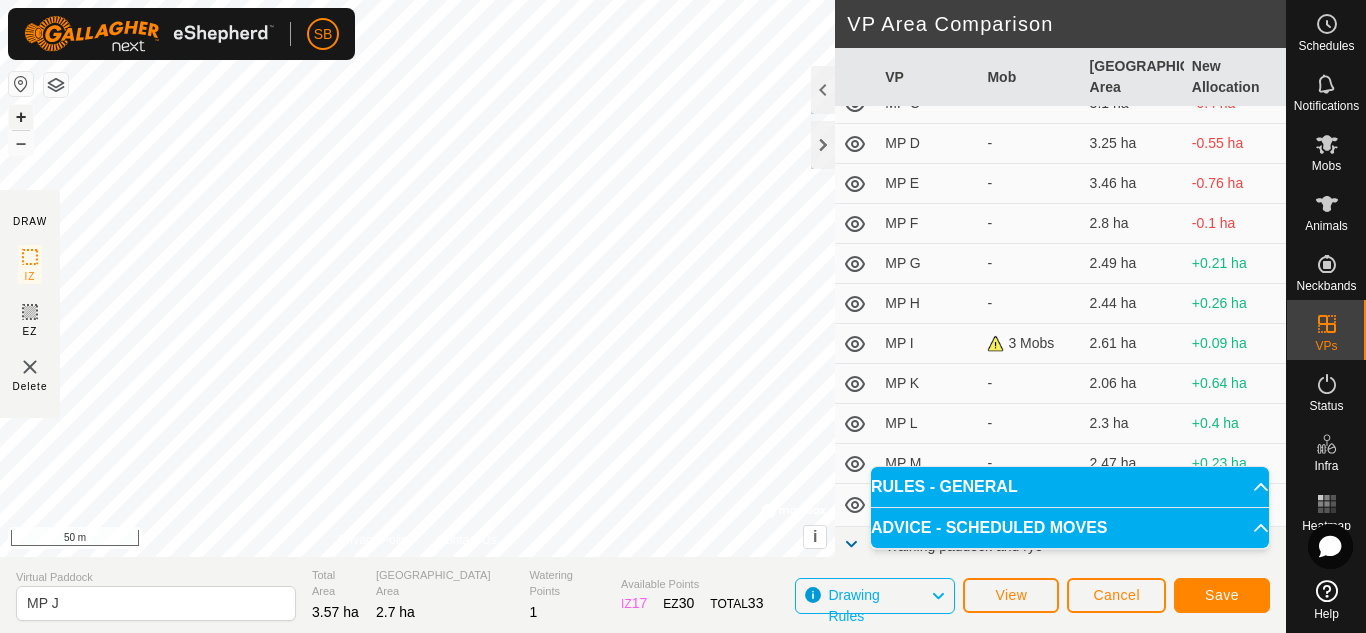 click on "+" at bounding box center (21, 117) 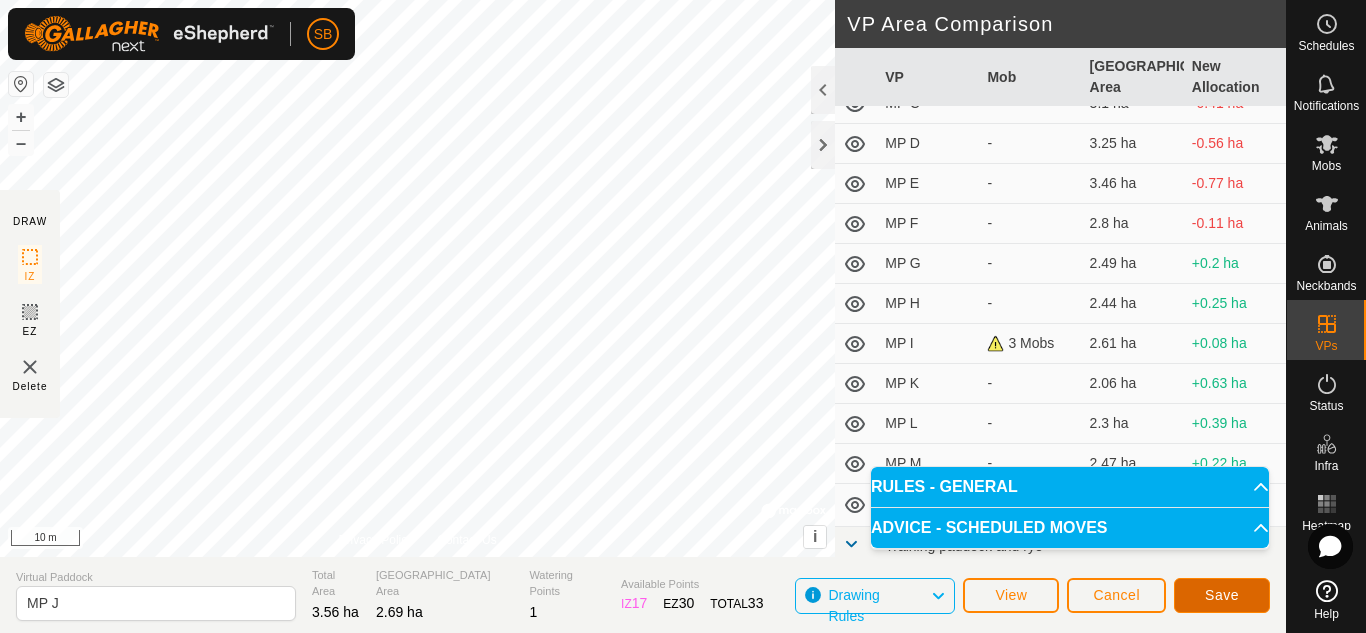 click on "Save" 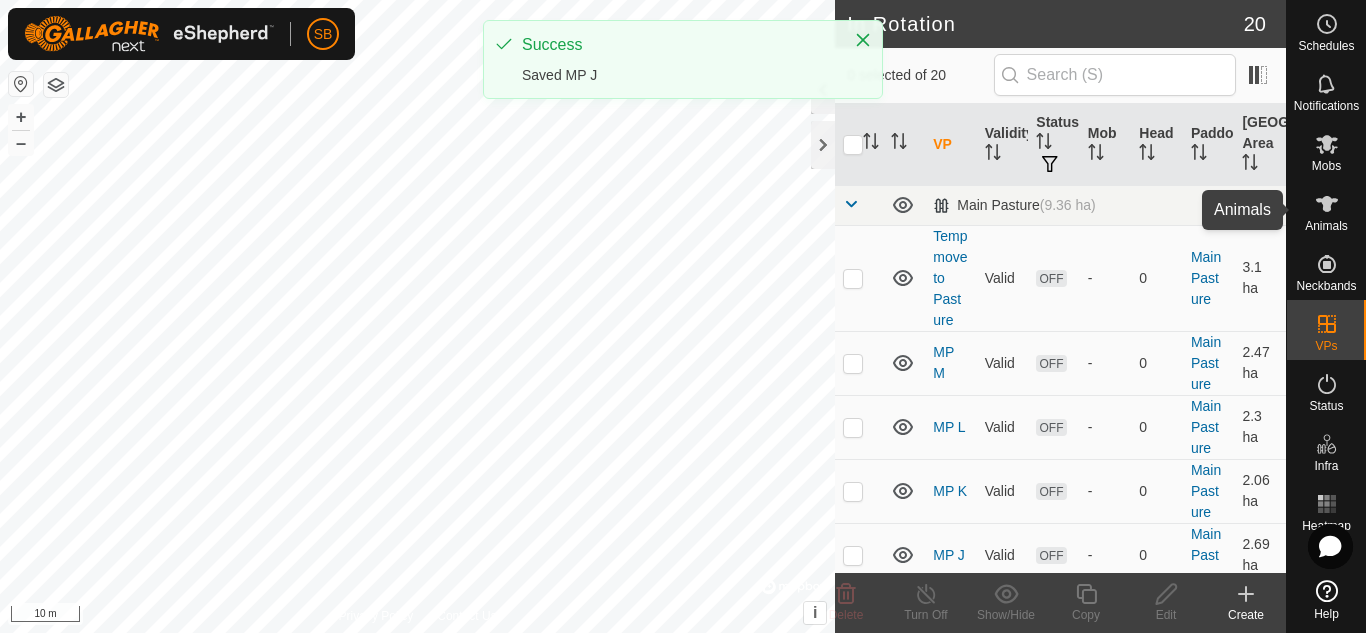 click 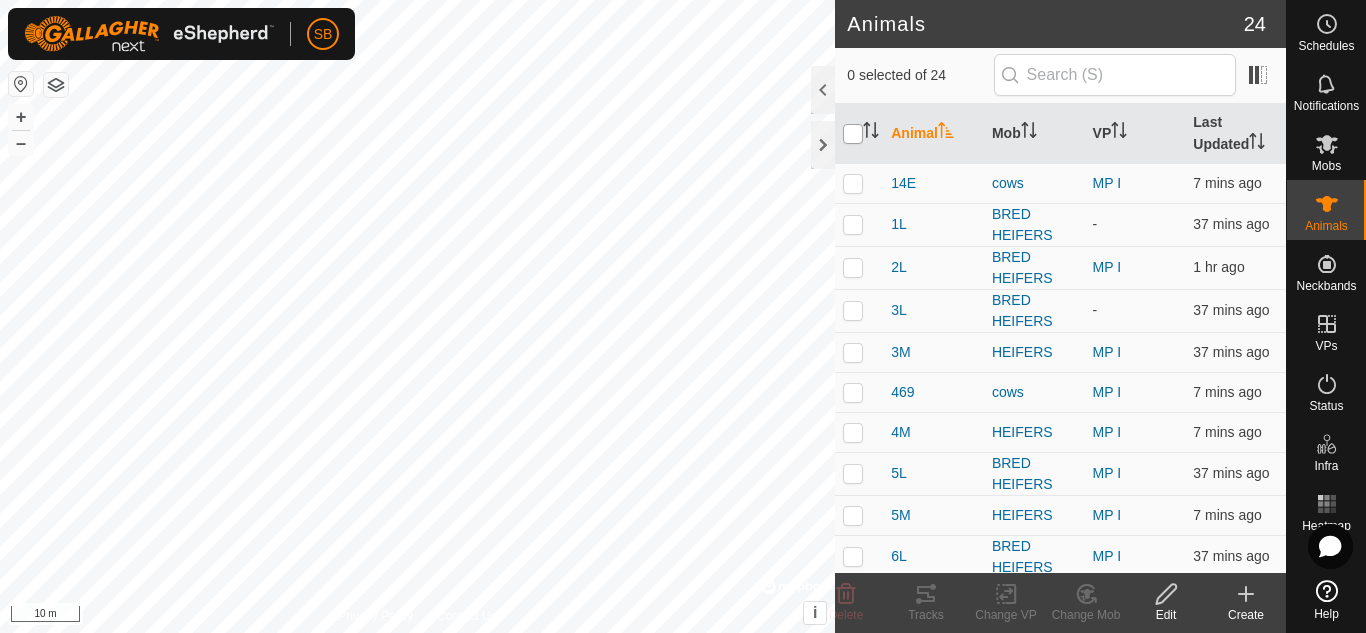 click at bounding box center [853, 134] 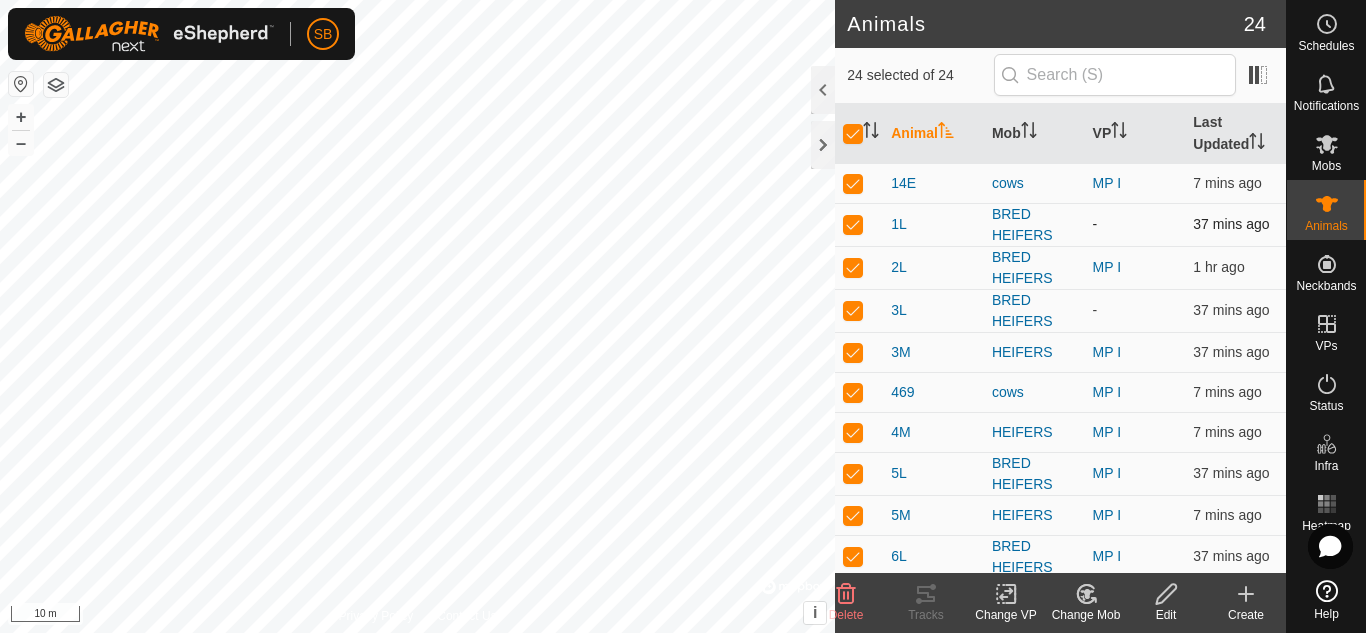 click at bounding box center (853, 224) 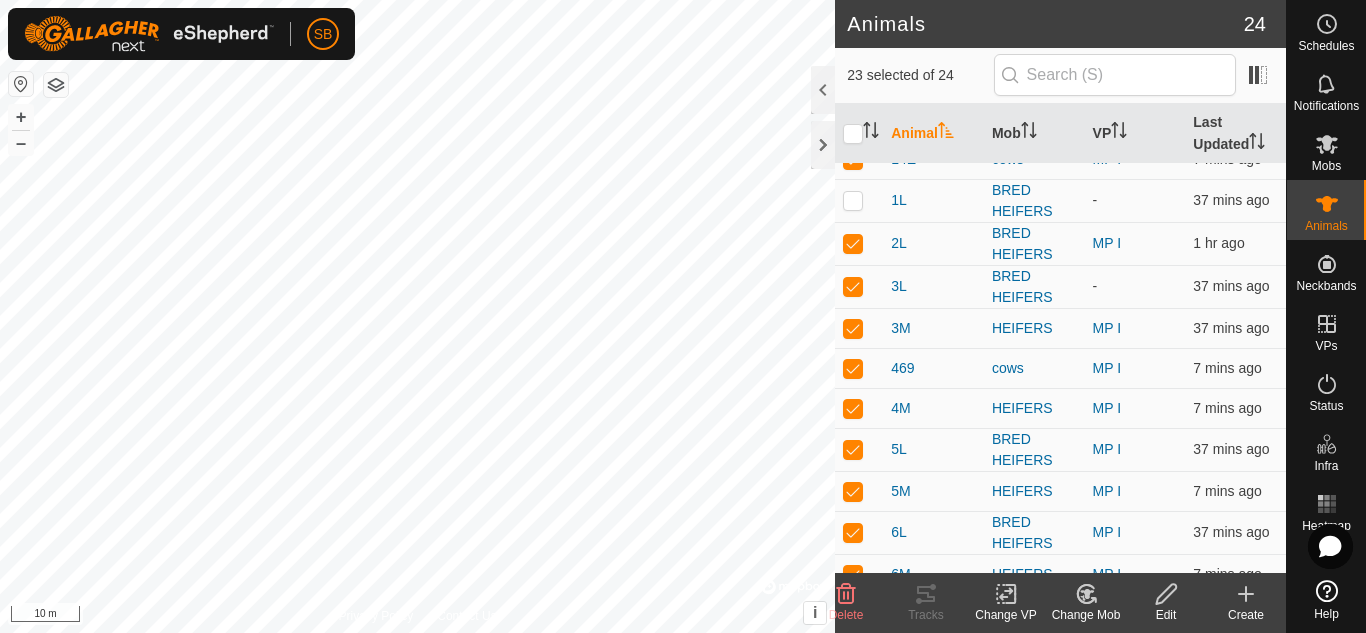 scroll, scrollTop: 38, scrollLeft: 0, axis: vertical 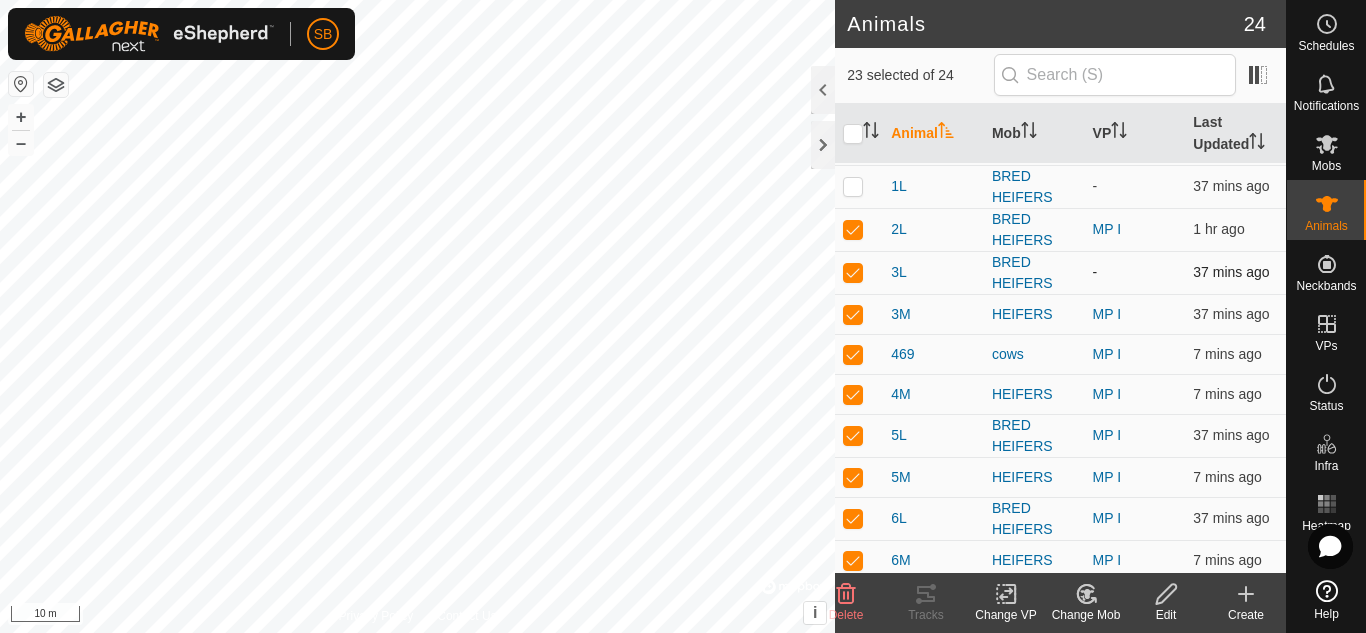 click at bounding box center [853, 272] 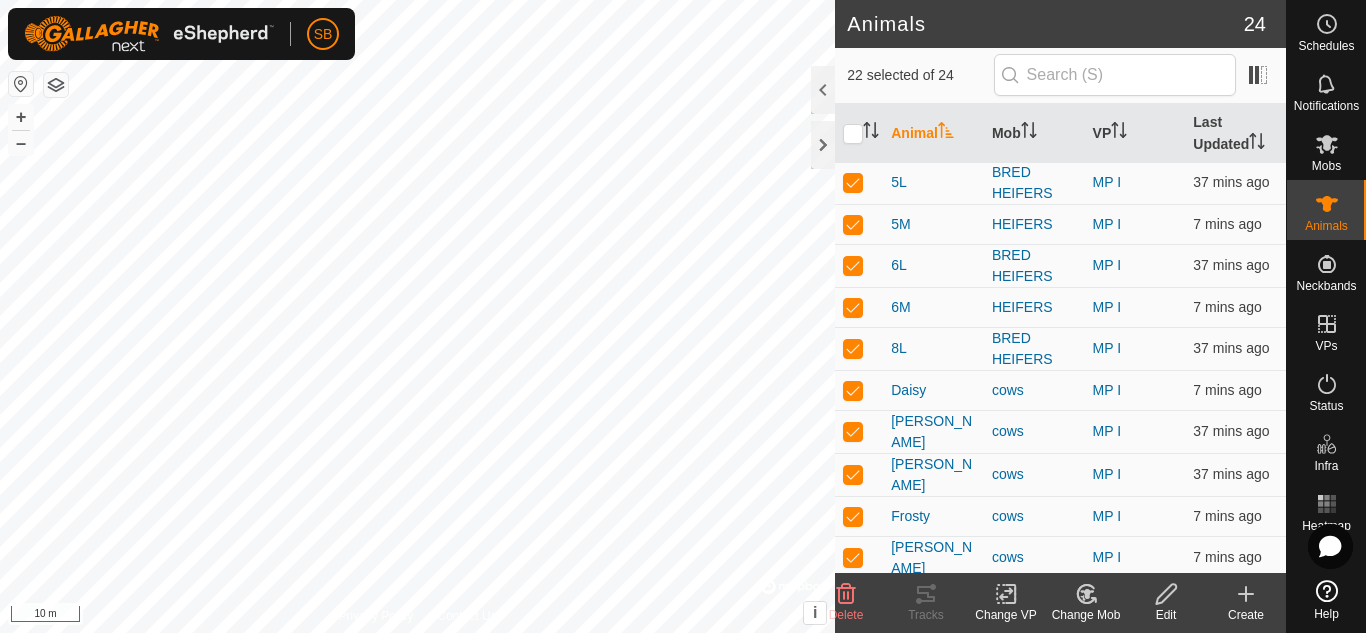 scroll, scrollTop: 293, scrollLeft: 0, axis: vertical 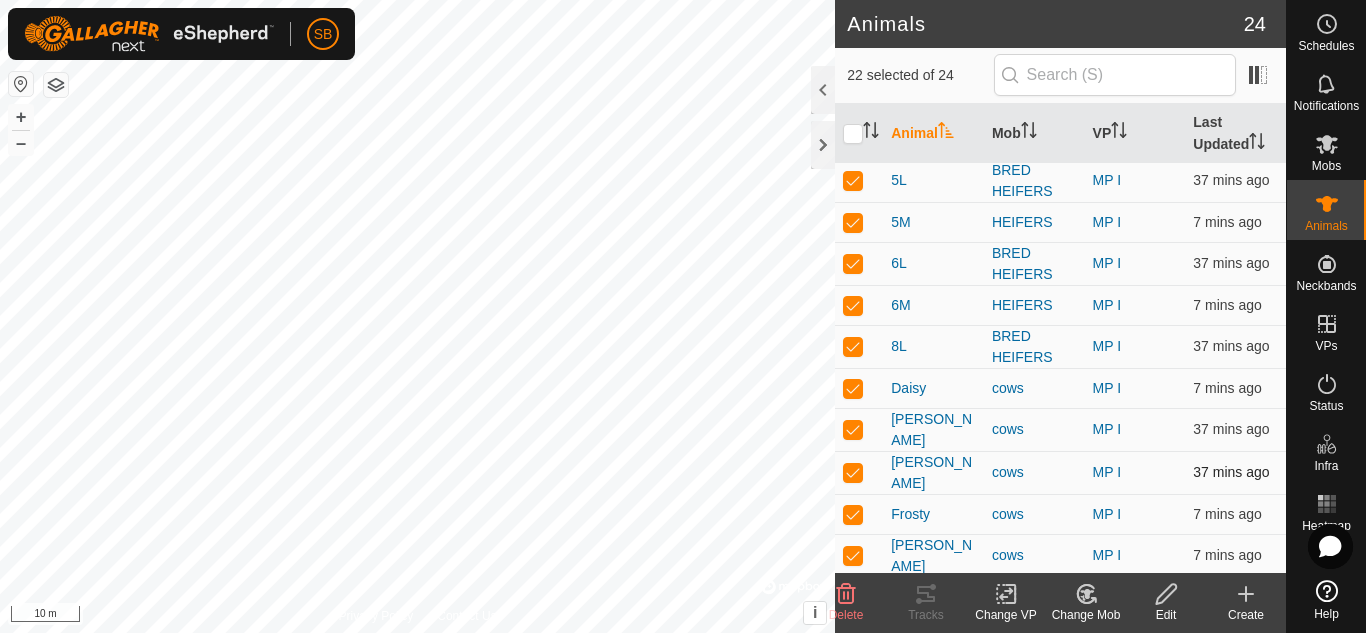click at bounding box center (853, 472) 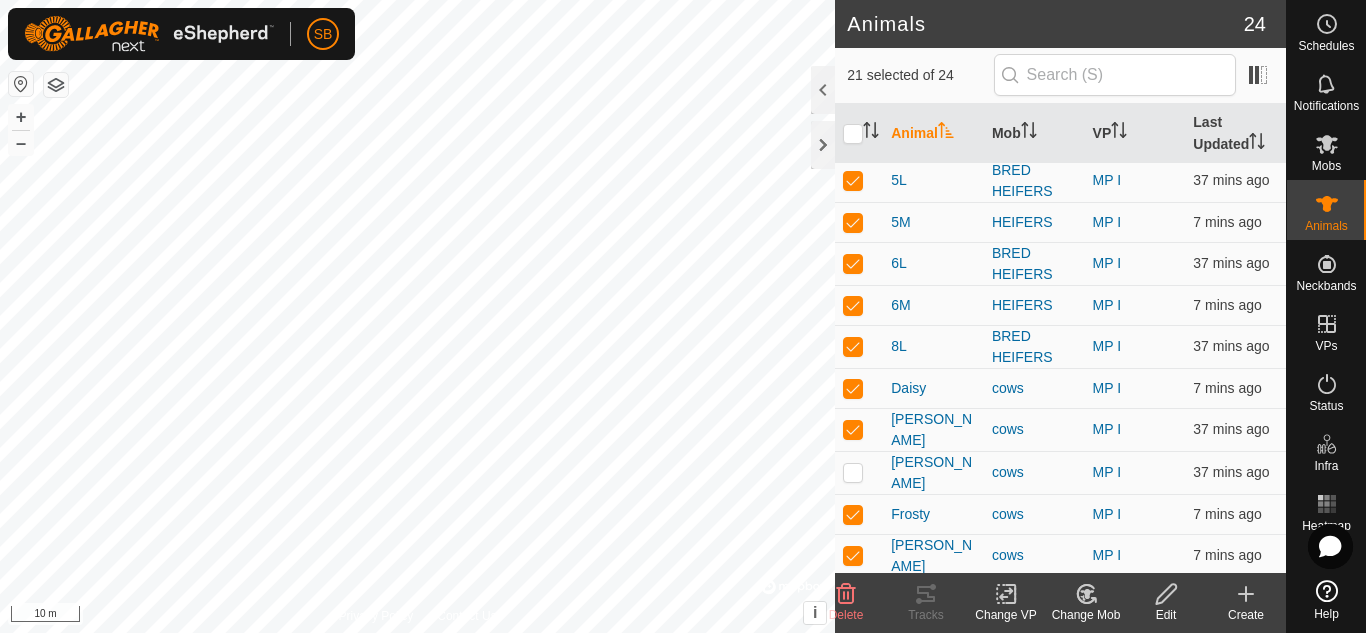 click 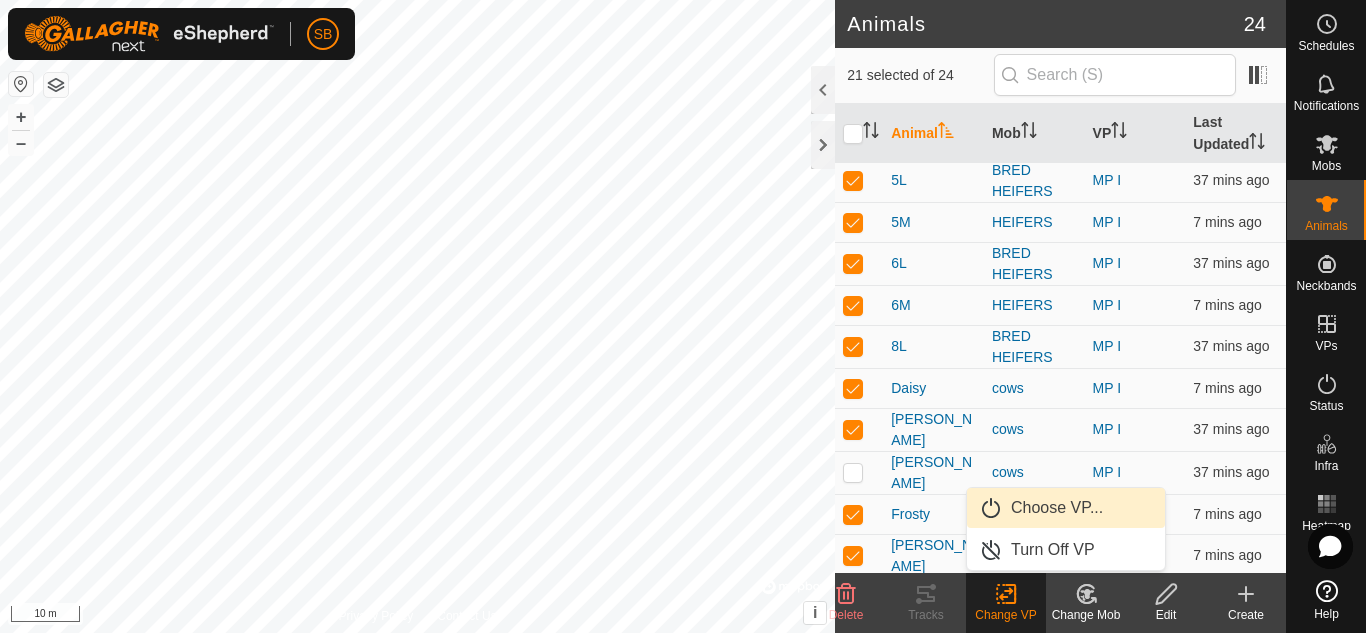 click on "Choose VP..." at bounding box center [1066, 508] 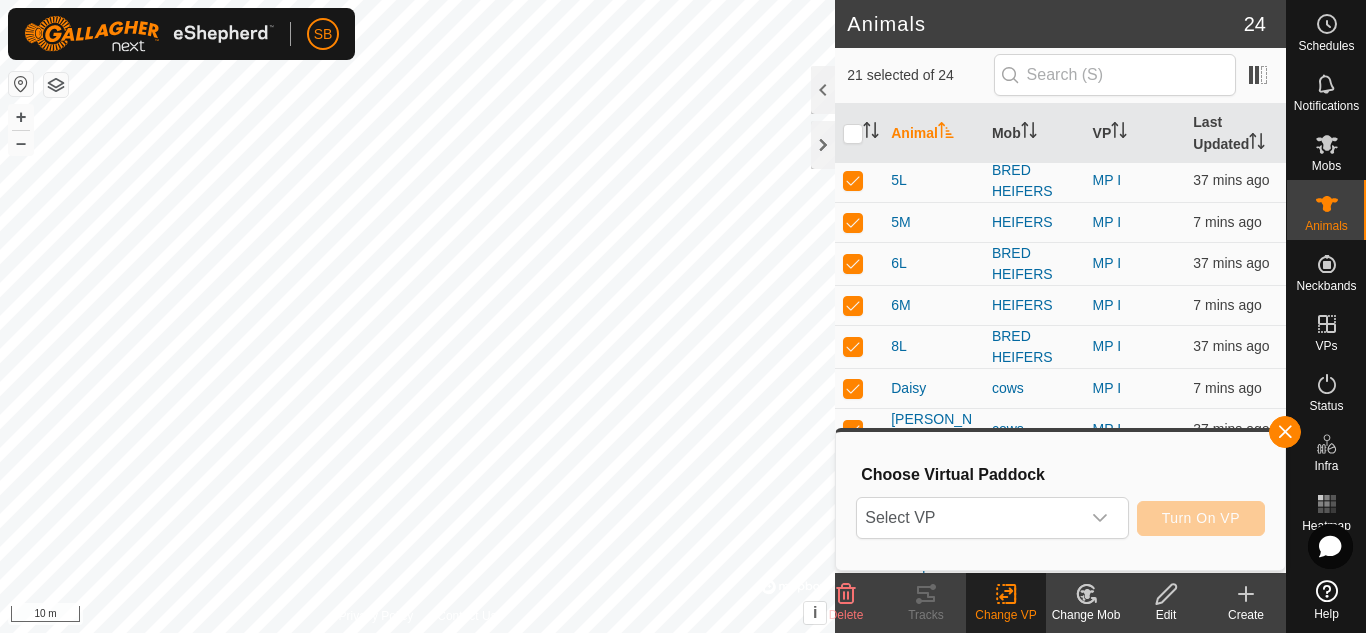 click on "Select VP" at bounding box center (968, 518) 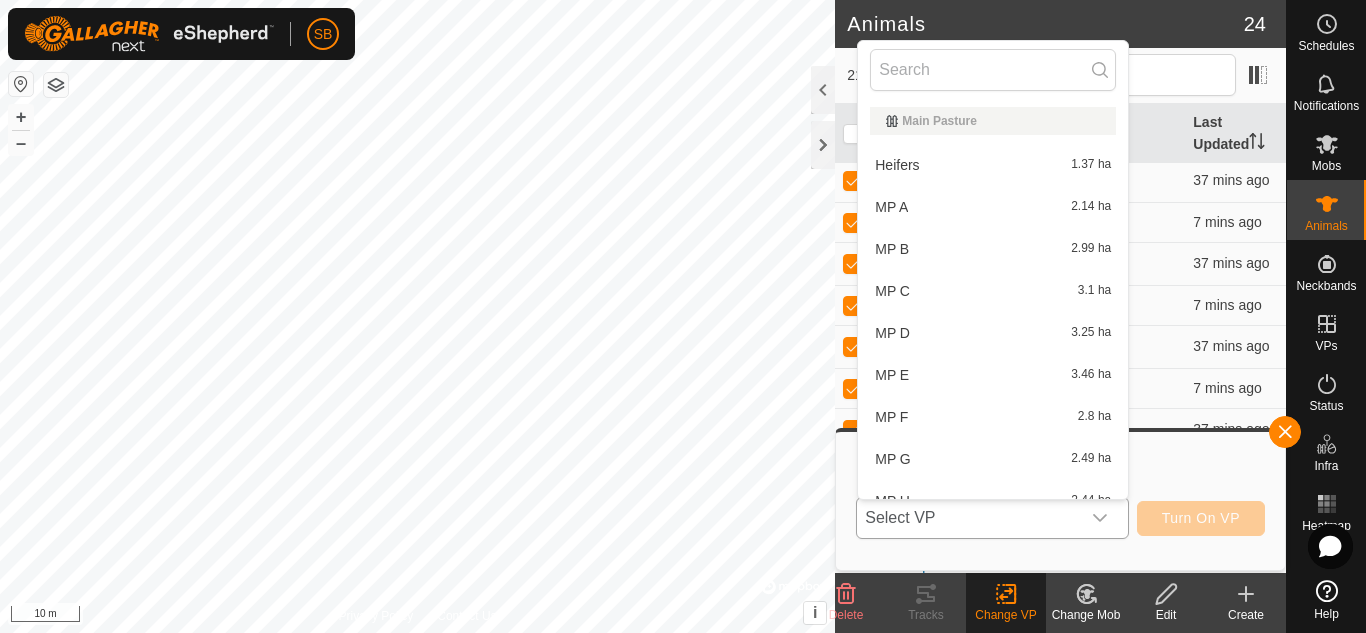scroll, scrollTop: 22, scrollLeft: 0, axis: vertical 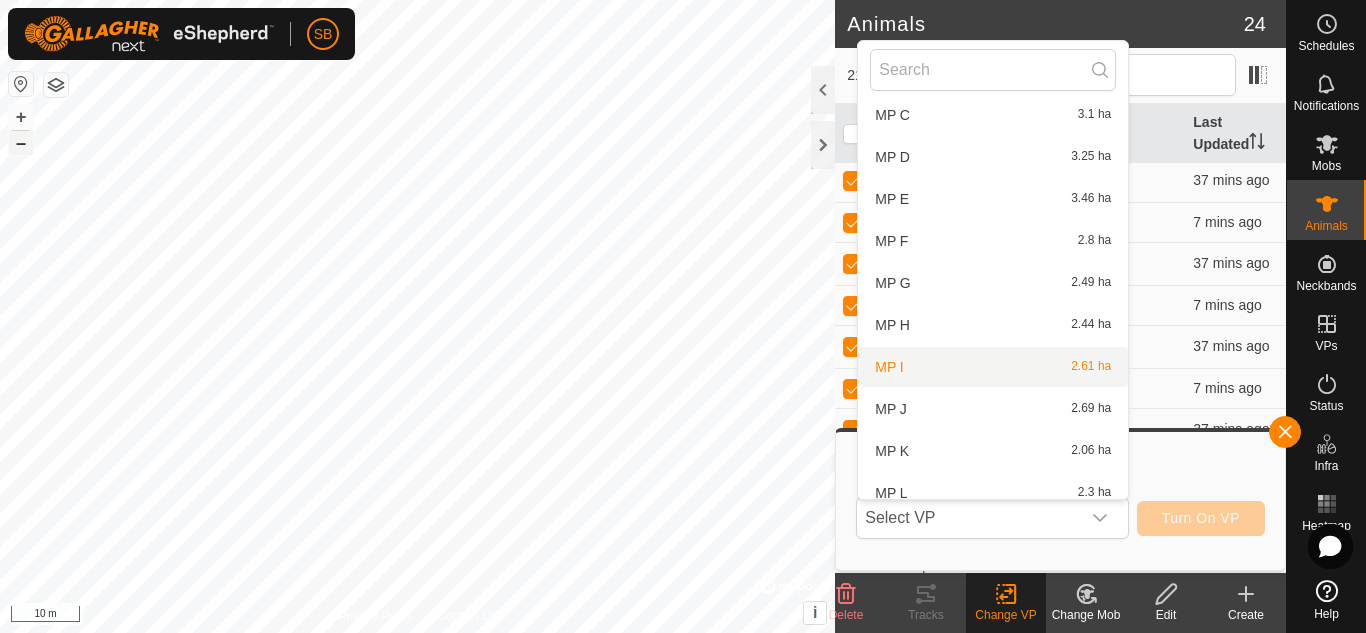 click on "–" at bounding box center [21, 143] 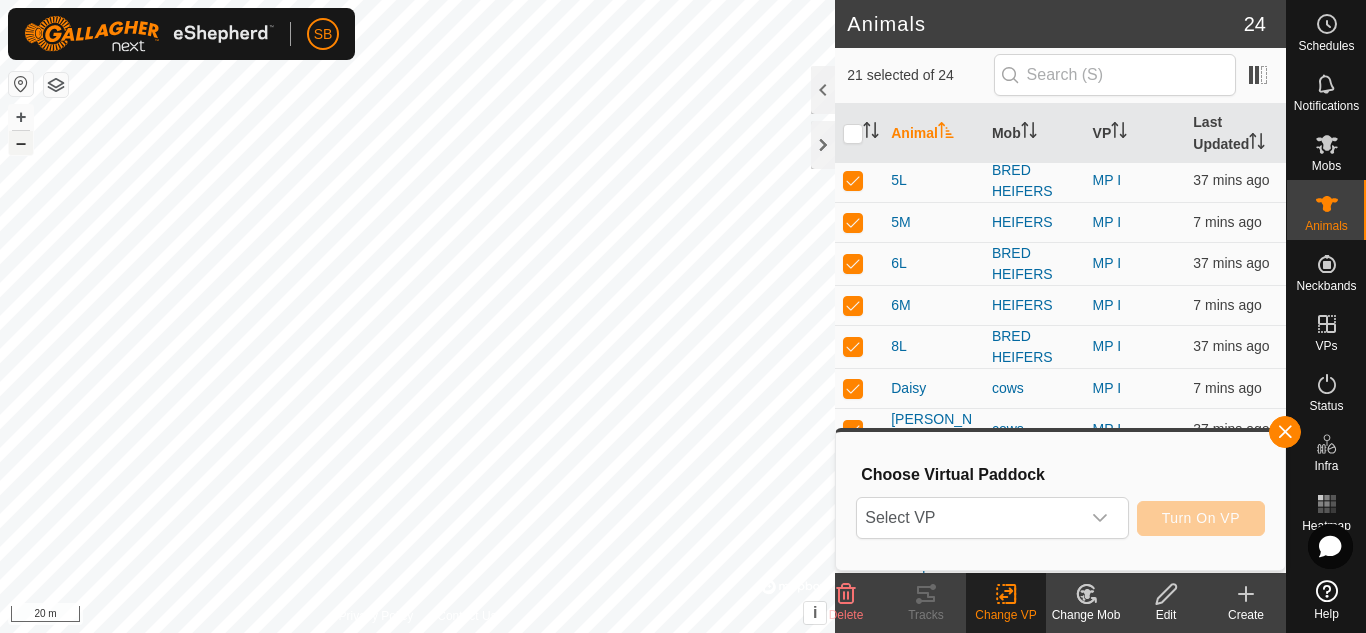click on "–" at bounding box center [21, 143] 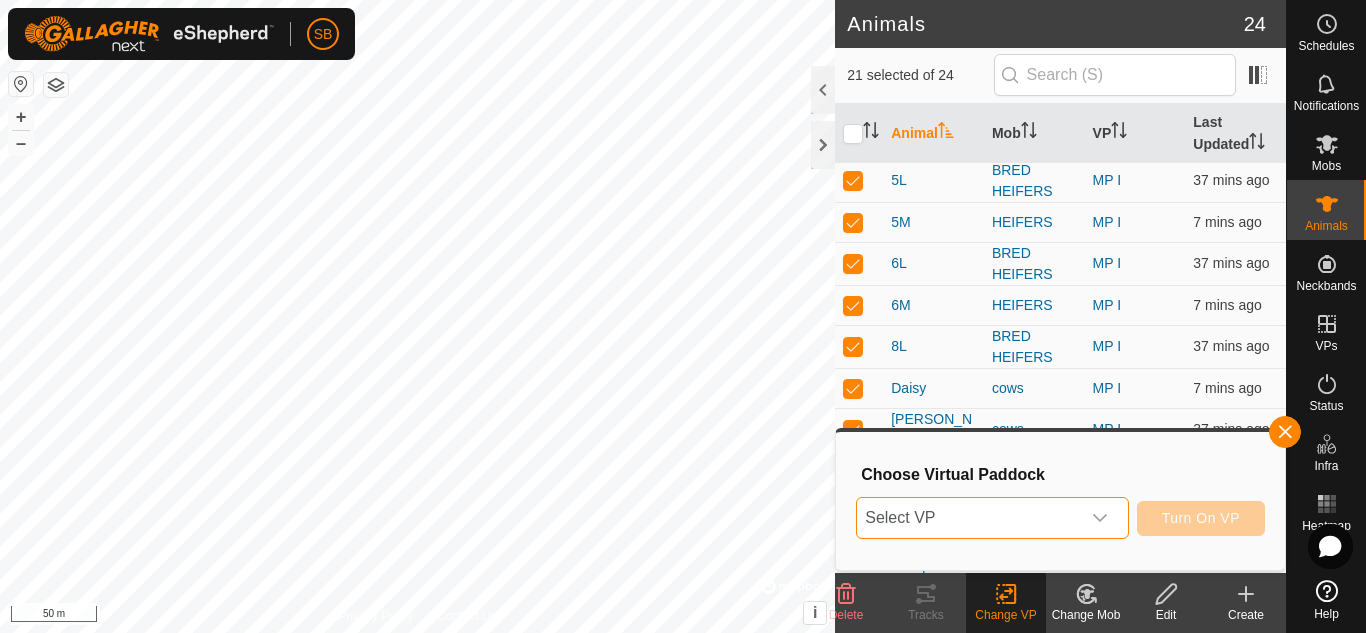 click on "Select VP" at bounding box center [968, 518] 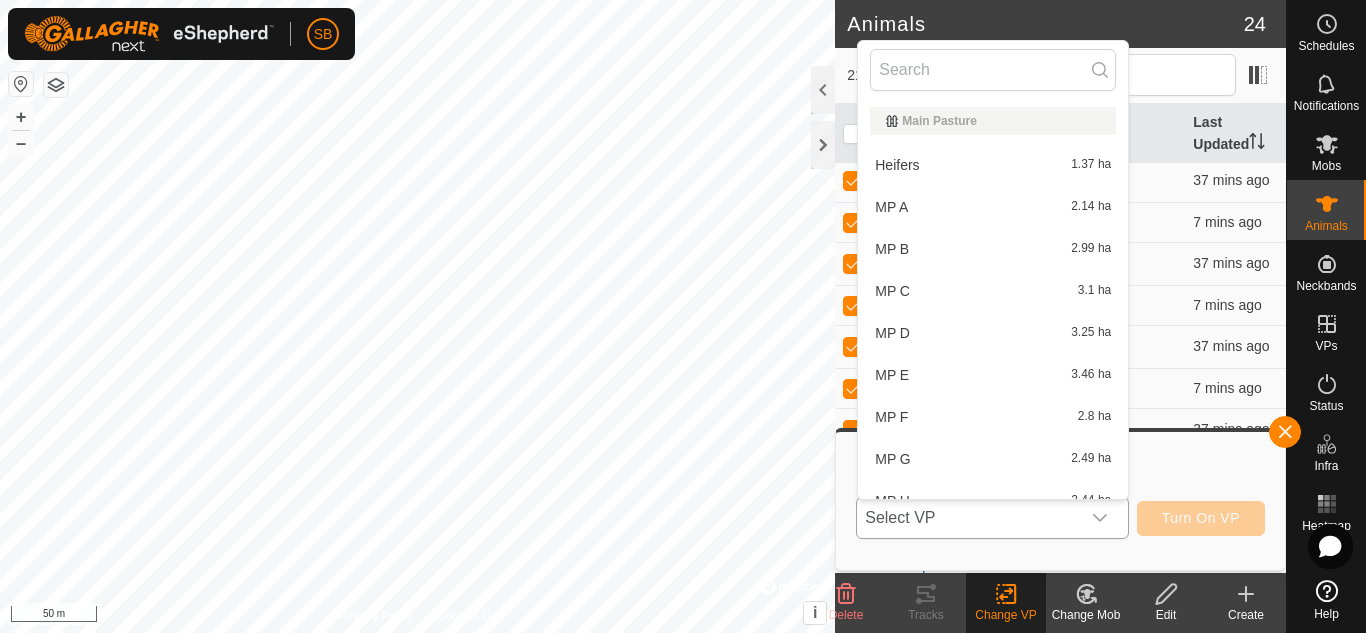 scroll, scrollTop: 22, scrollLeft: 0, axis: vertical 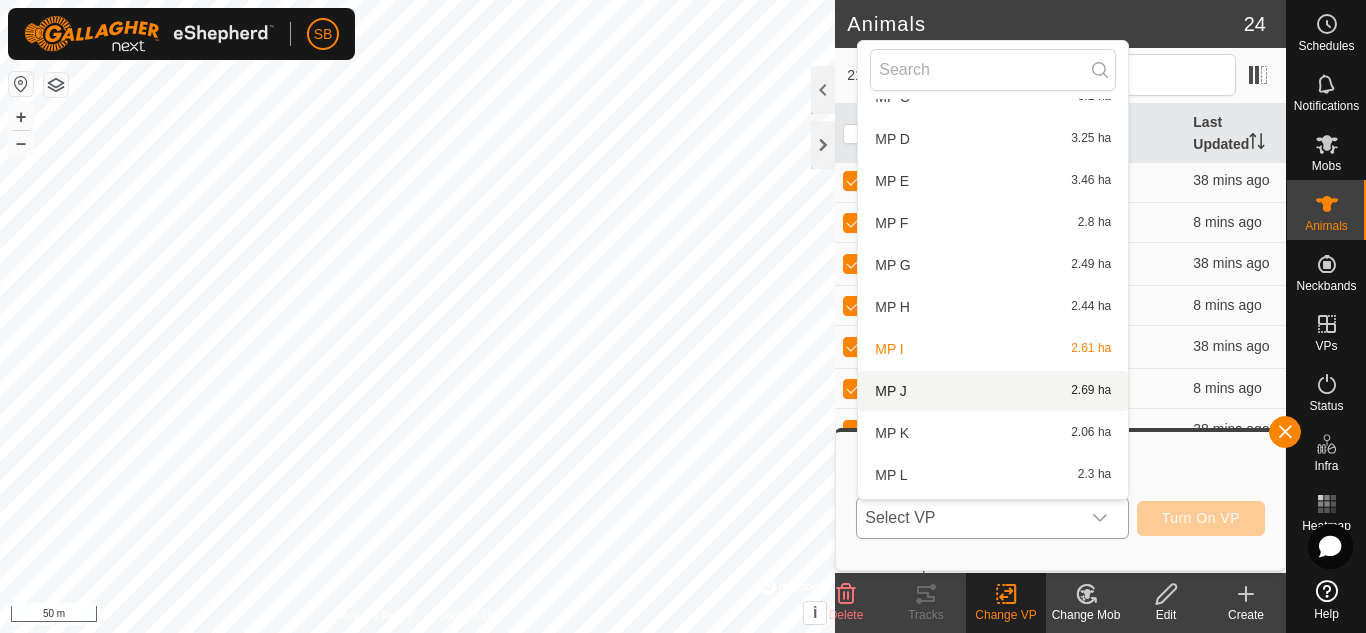 click on "MP J  2.69 ha" at bounding box center (993, 391) 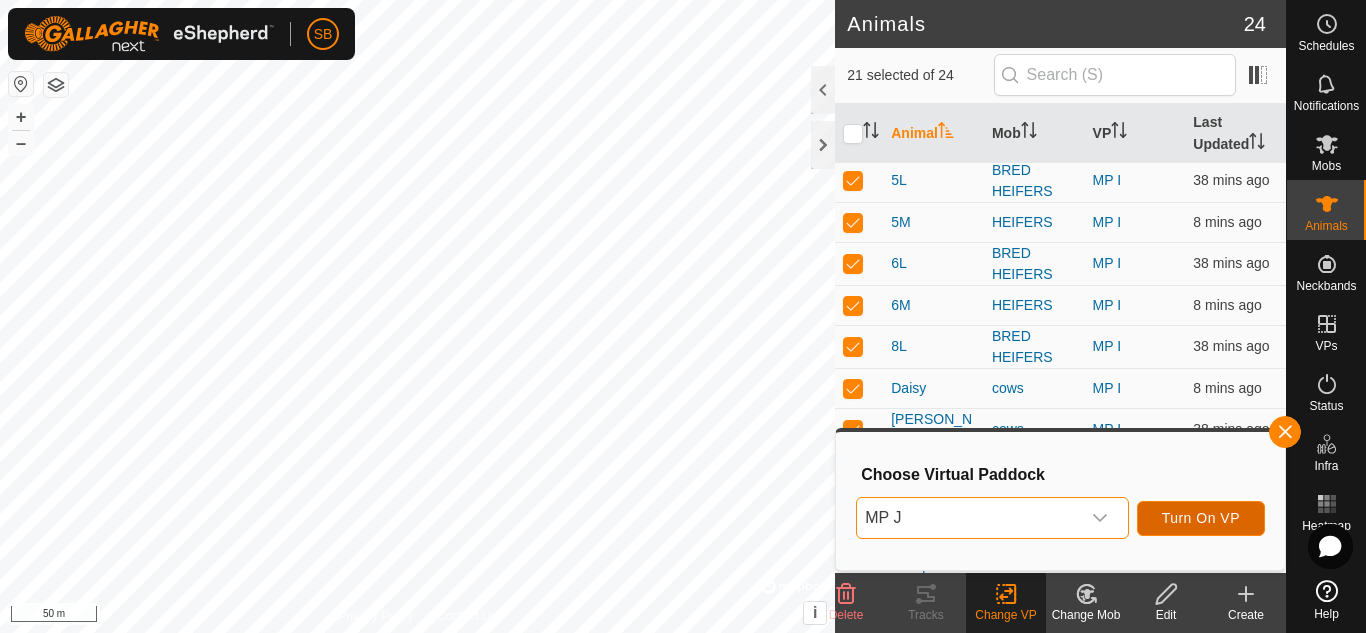 click on "Turn On VP" at bounding box center (1201, 518) 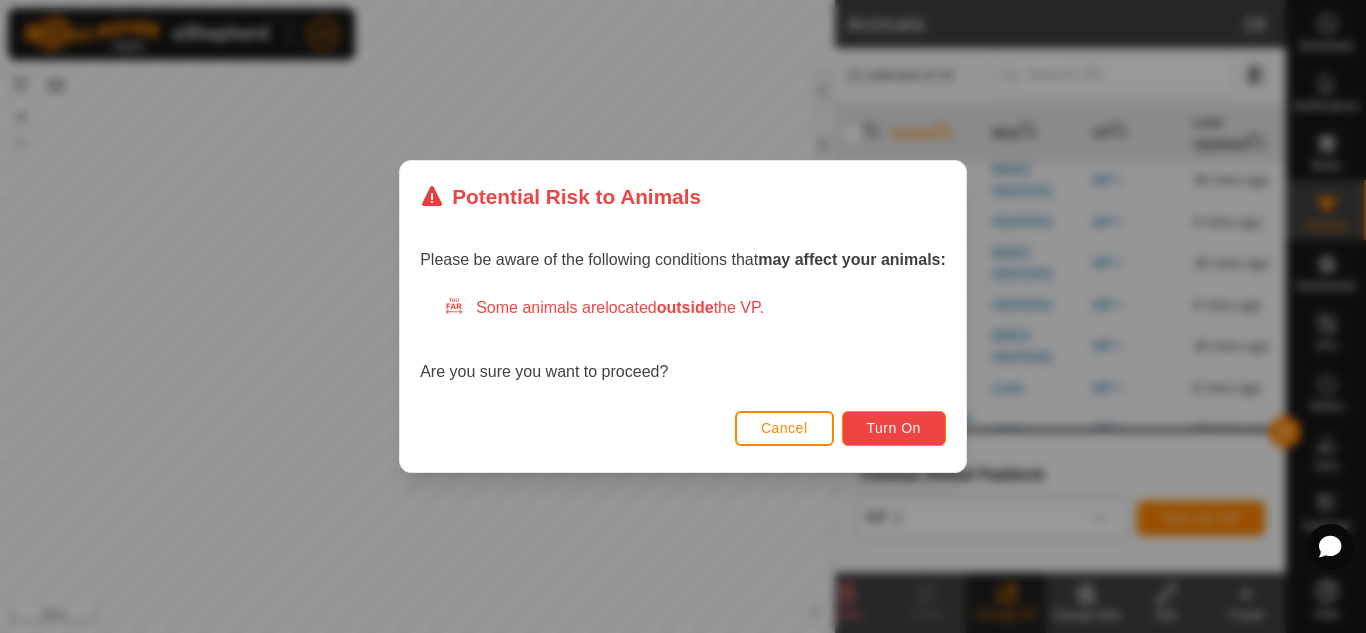 click on "Turn On" at bounding box center [894, 428] 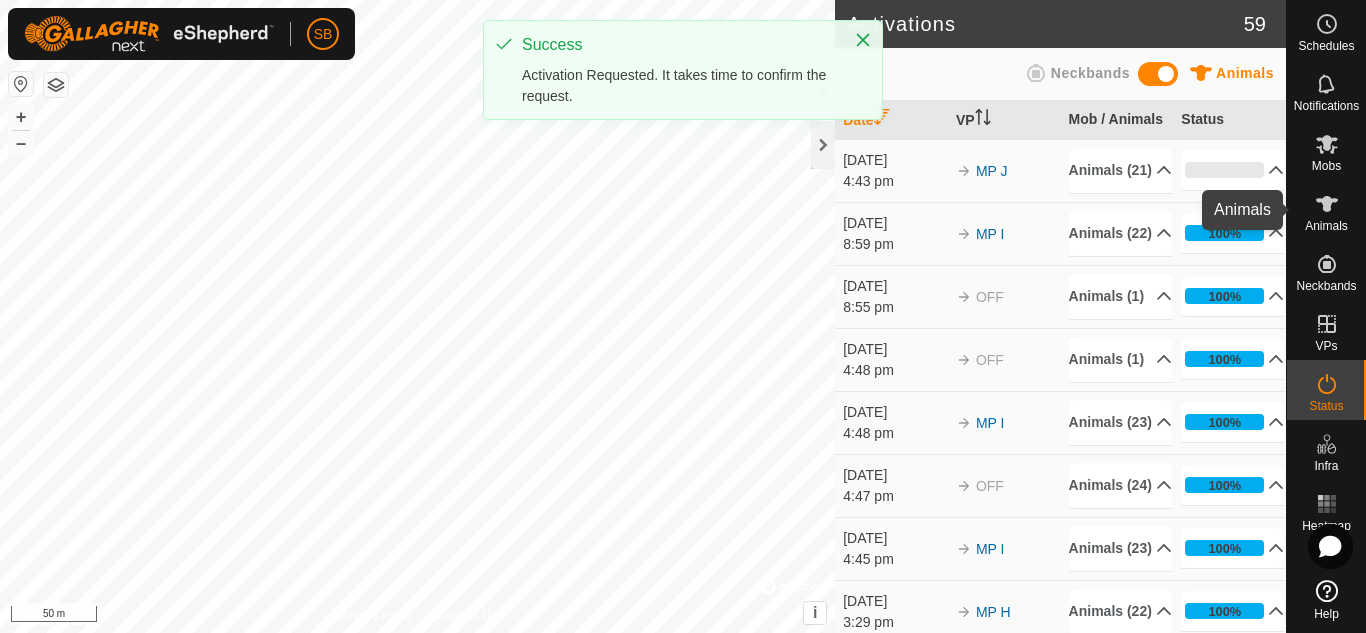 click 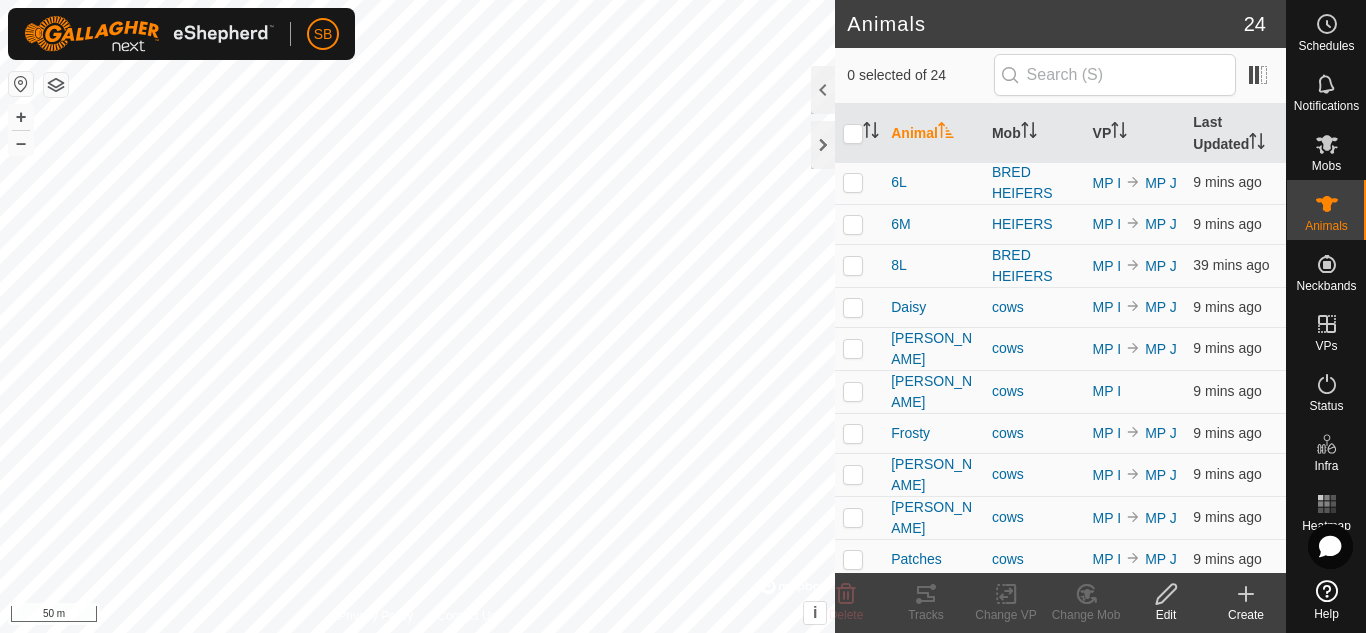 scroll, scrollTop: 392, scrollLeft: 0, axis: vertical 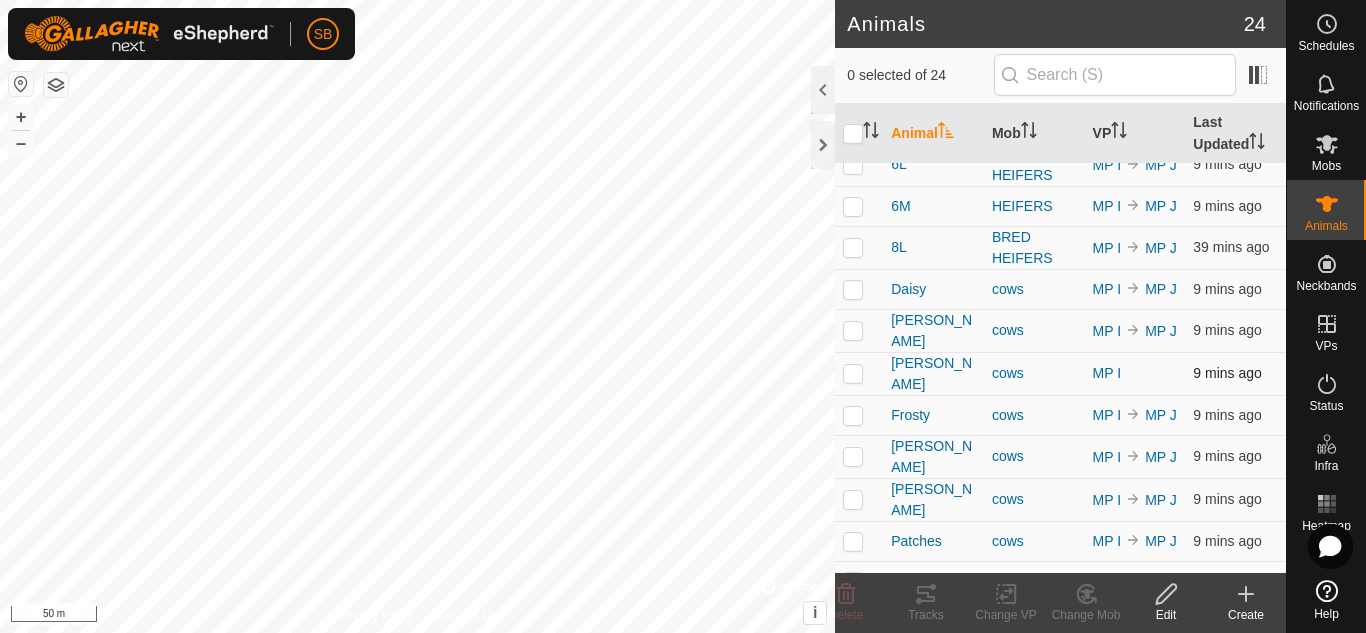click at bounding box center [859, 373] 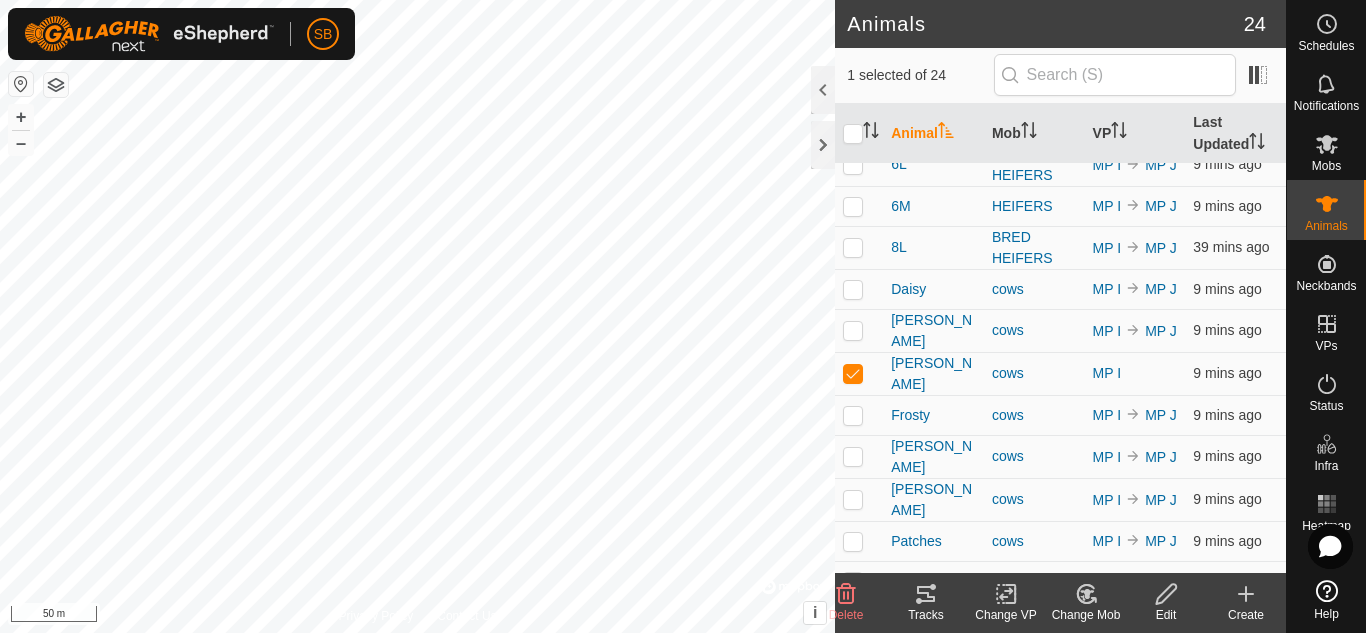click on "Change VP" 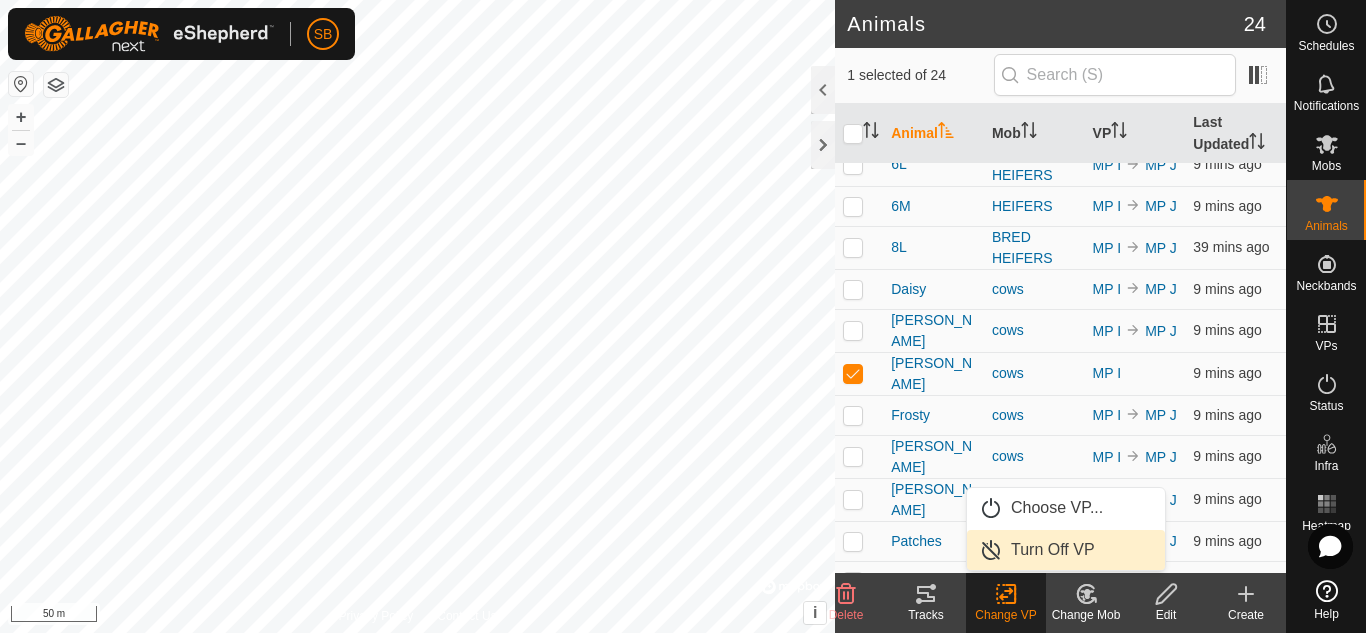 click on "Turn Off VP" at bounding box center (1066, 550) 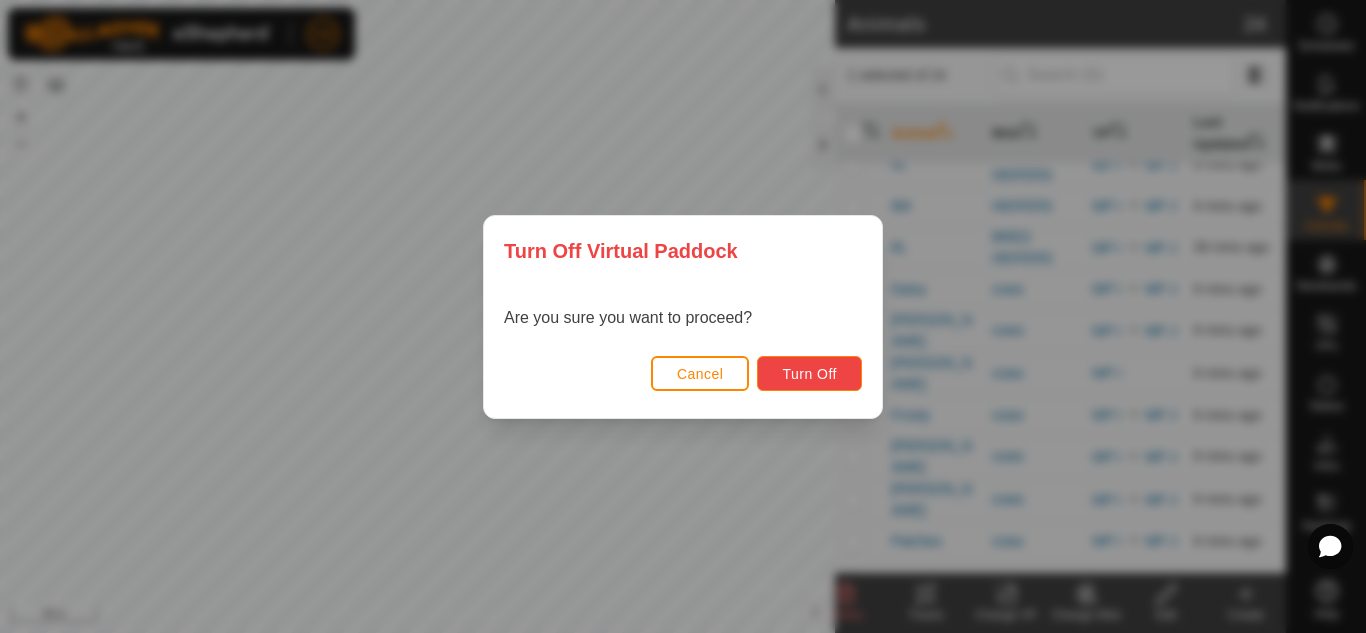 click on "Turn Off" at bounding box center [809, 374] 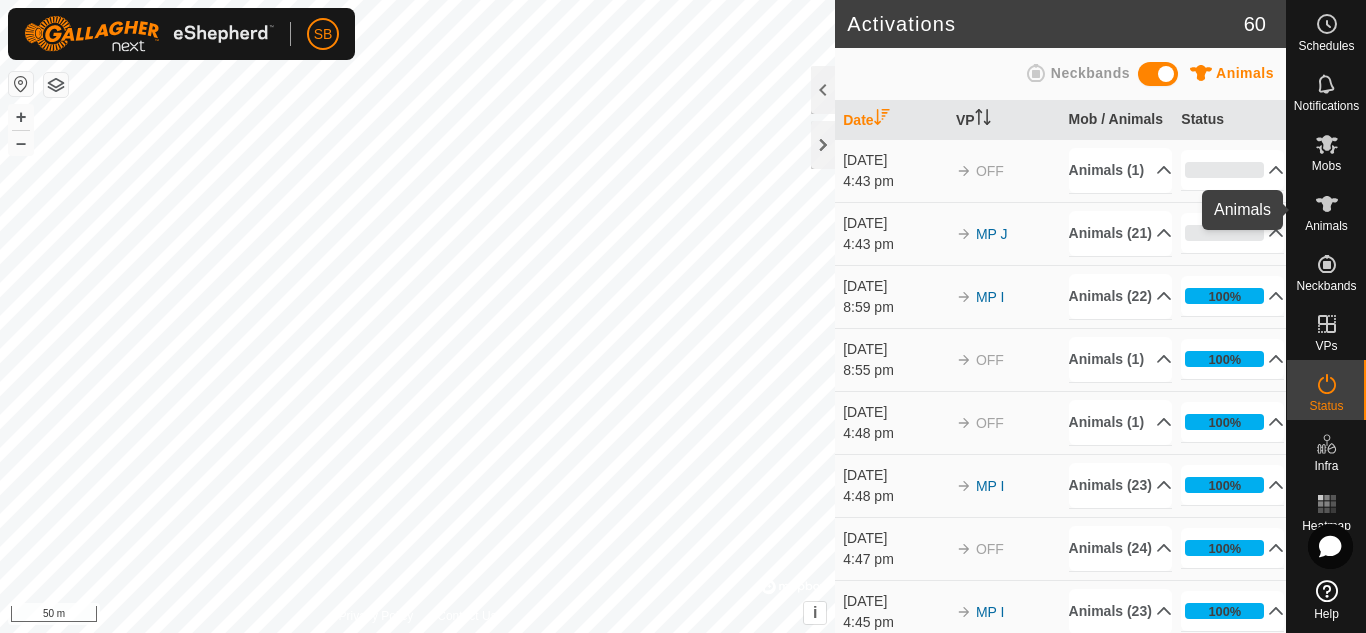 click 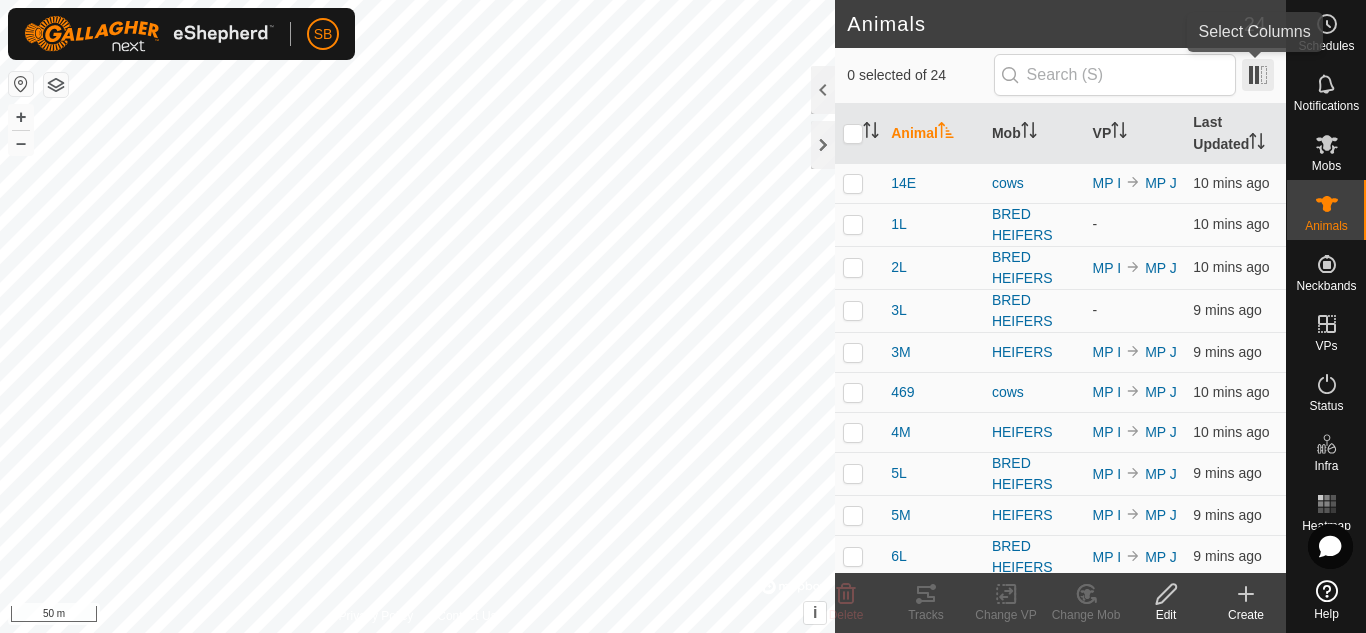 click at bounding box center [1258, 75] 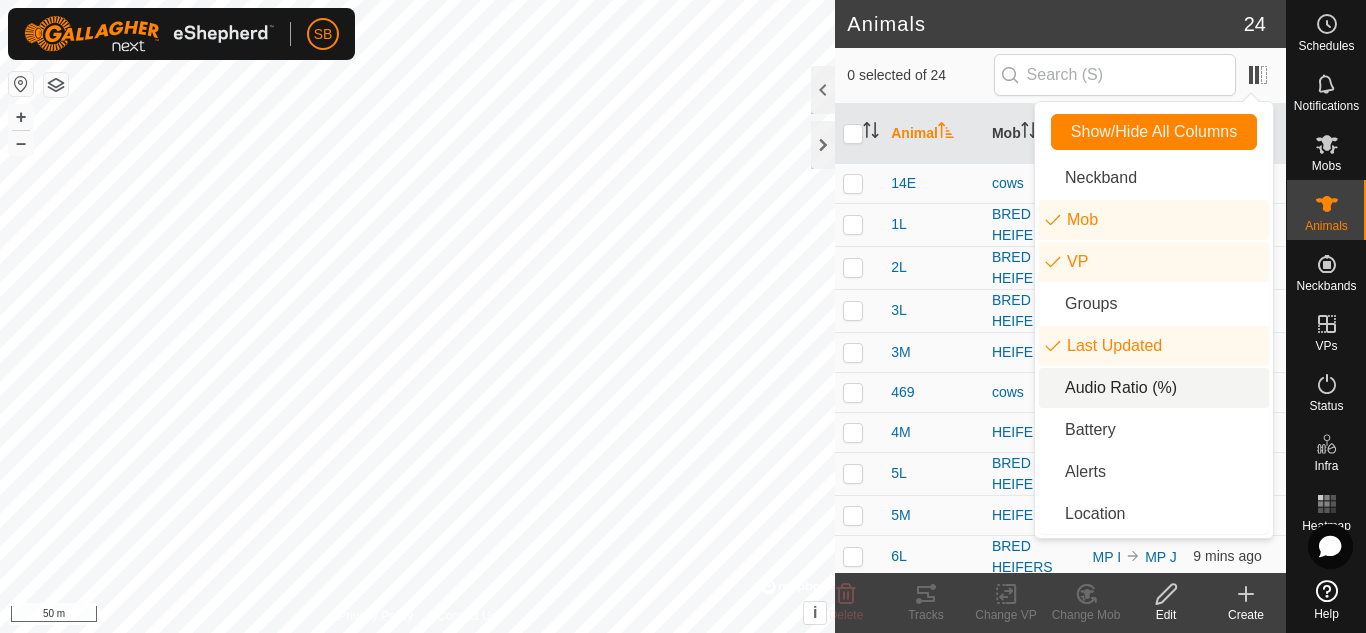 click on "Audio Ratio (%)" at bounding box center [1154, 388] 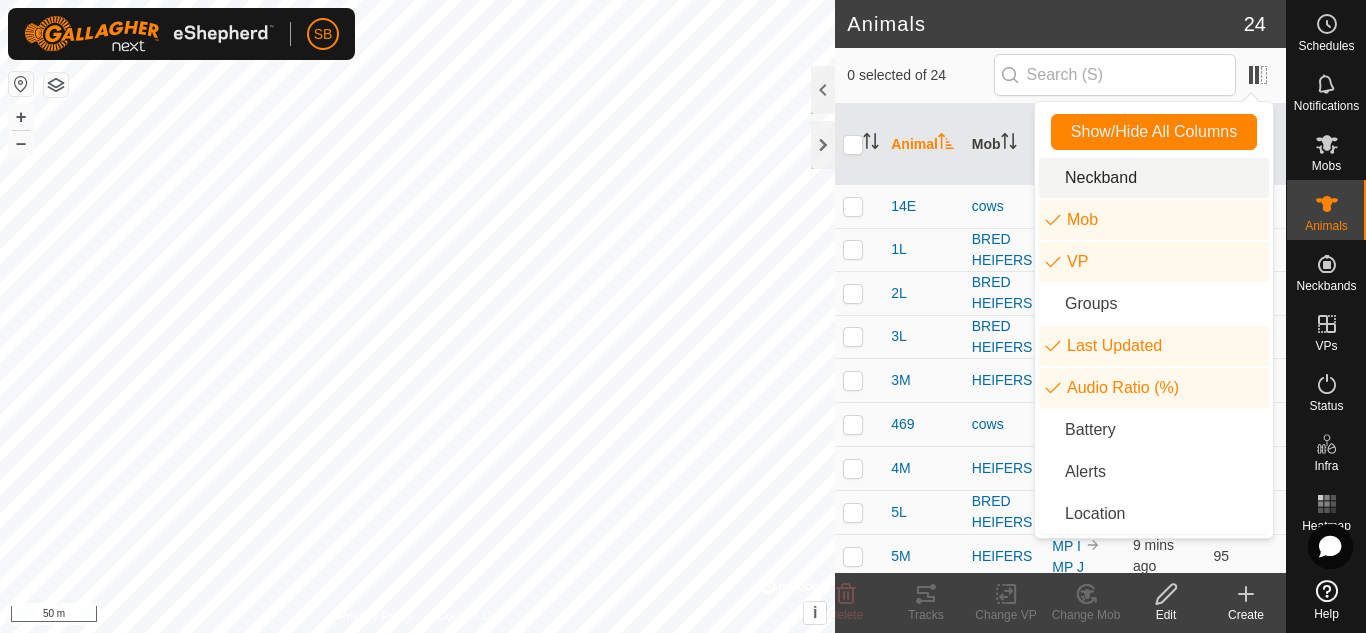 click on "0 selected of 24" at bounding box center [1060, 76] 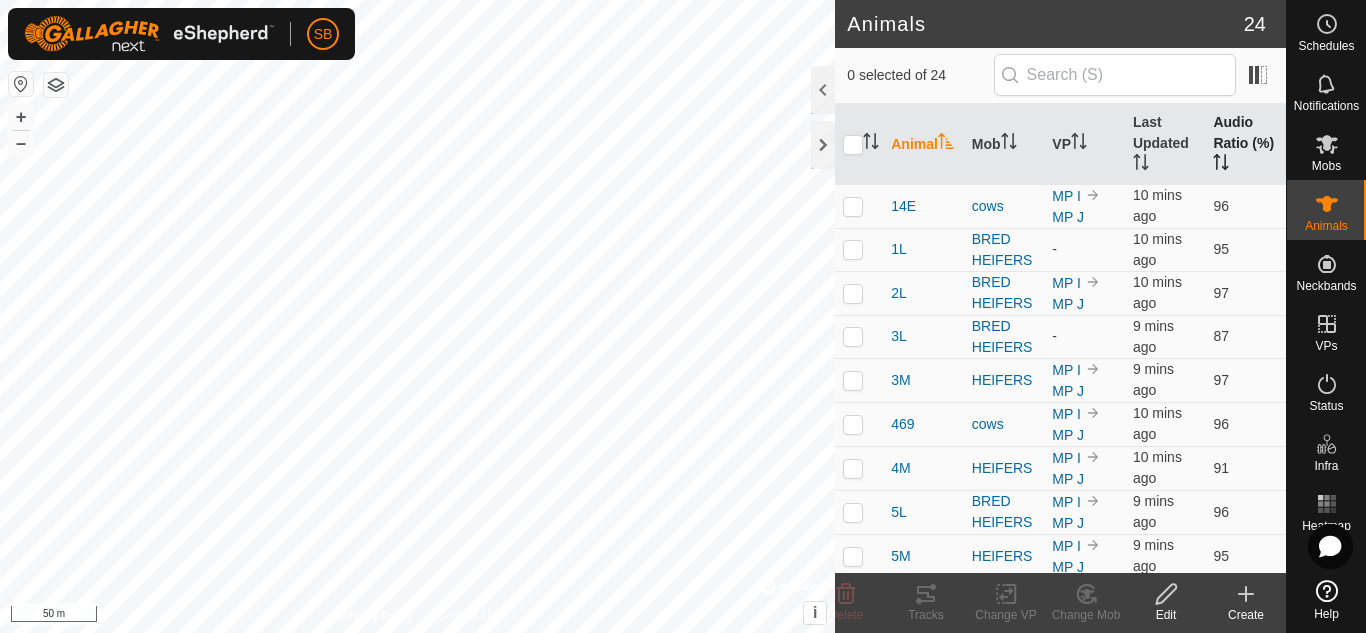 click on "Audio Ratio (%)" at bounding box center [1245, 144] 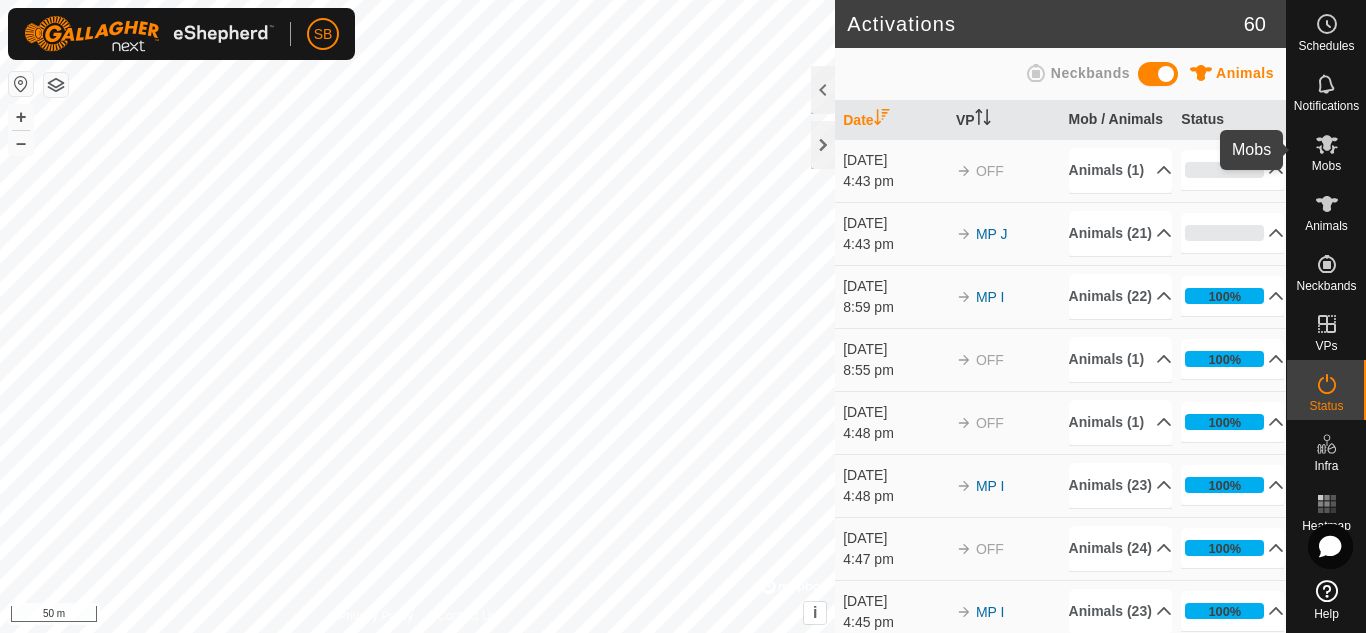 click at bounding box center (1327, 144) 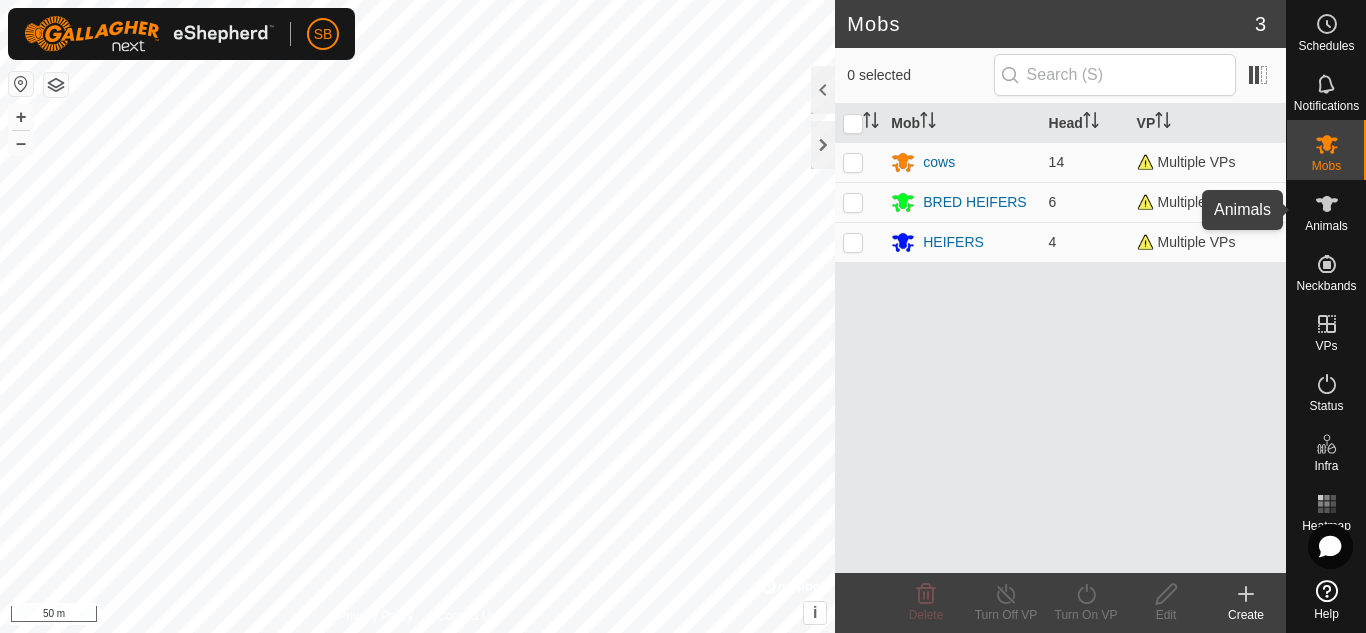 click on "Animals" at bounding box center (1326, 226) 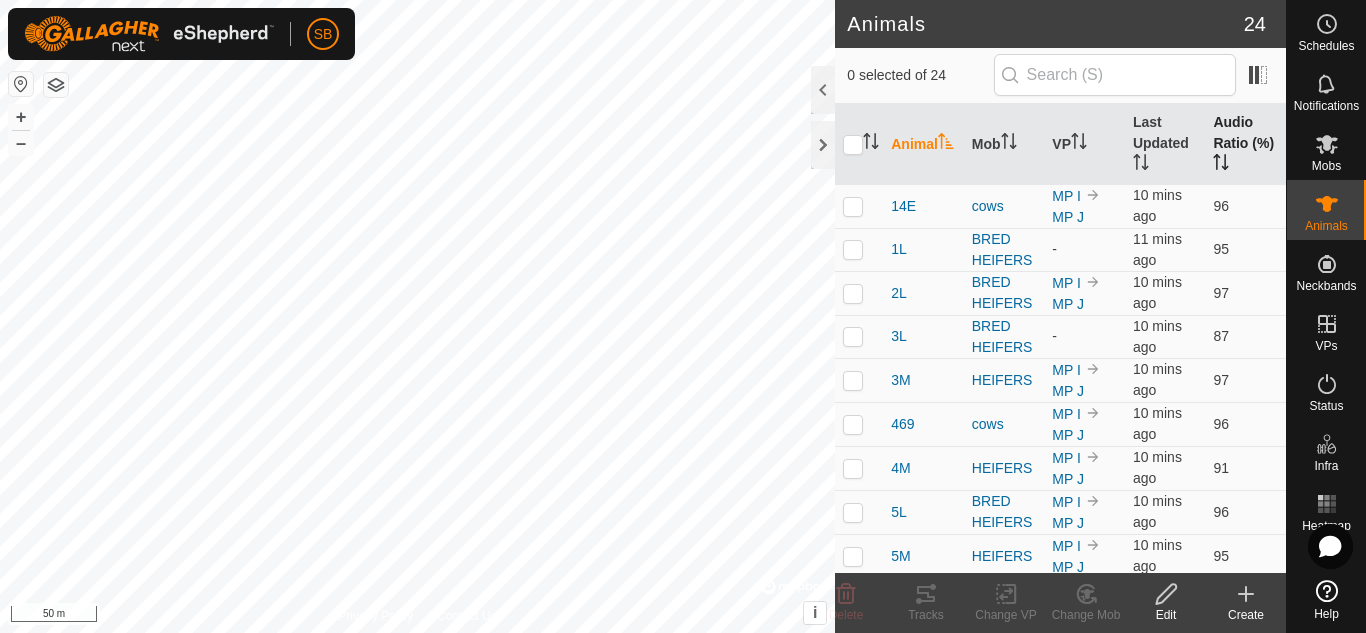 click on "Audio Ratio (%)" at bounding box center (1245, 144) 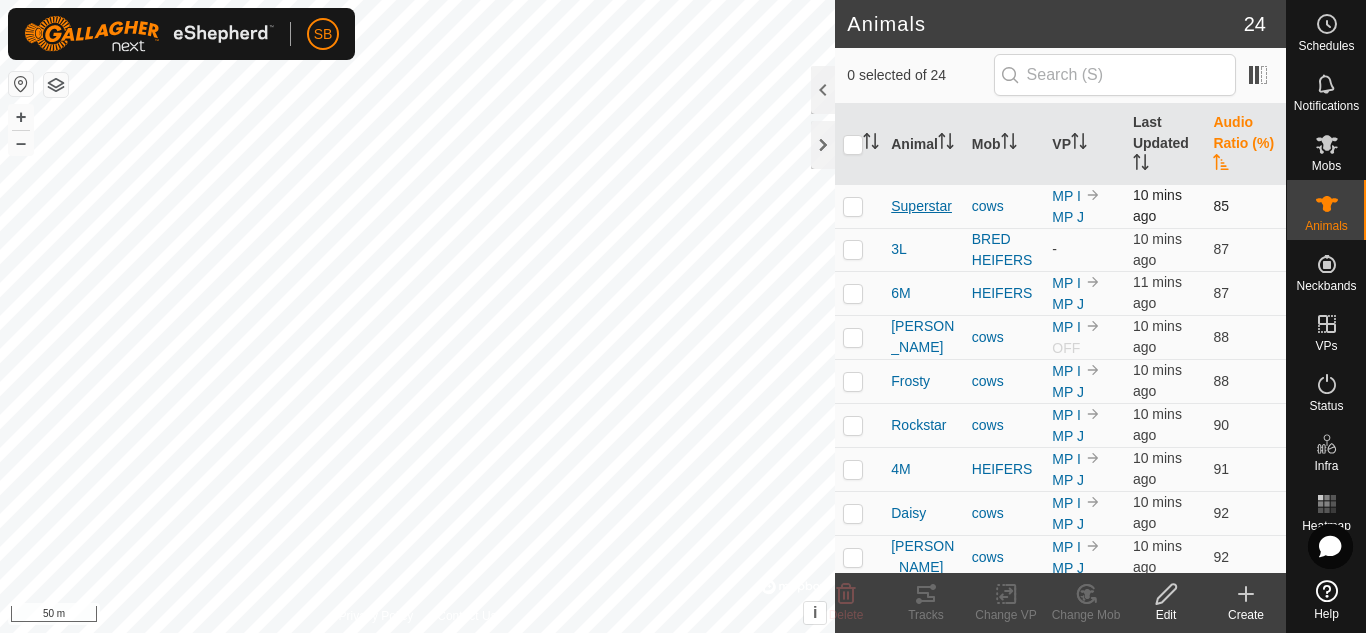 click on "Superstar" at bounding box center [921, 206] 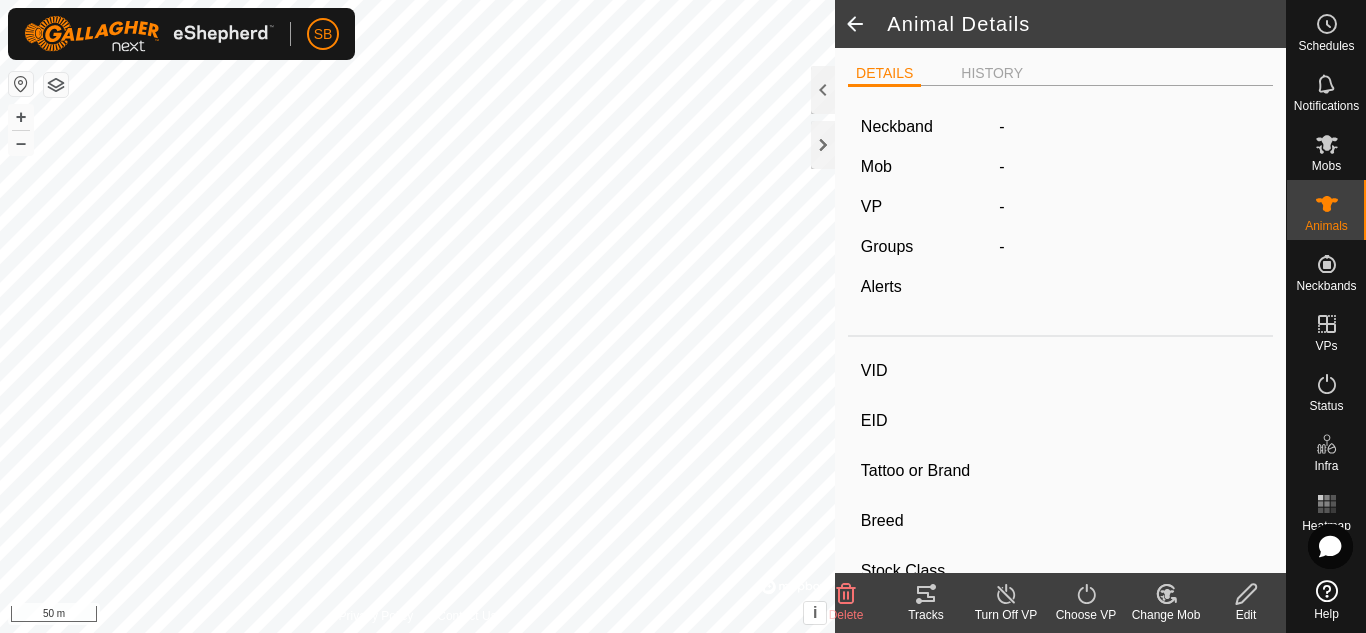 type on "Superstar" 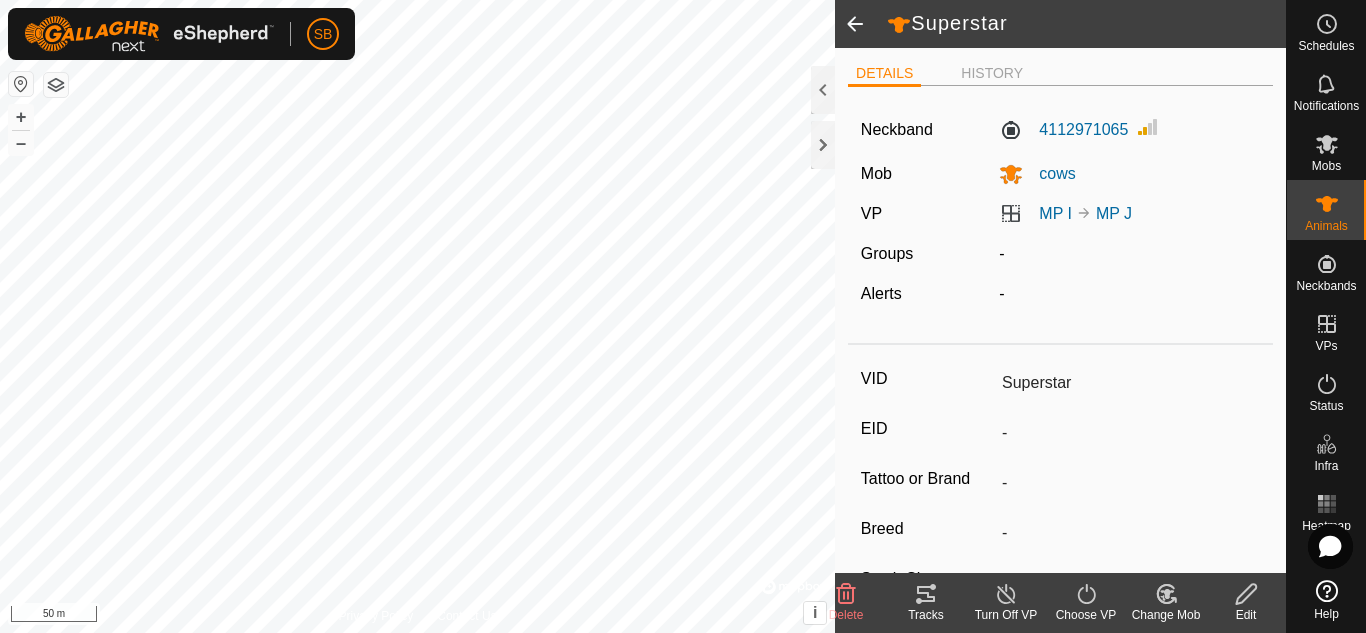 click 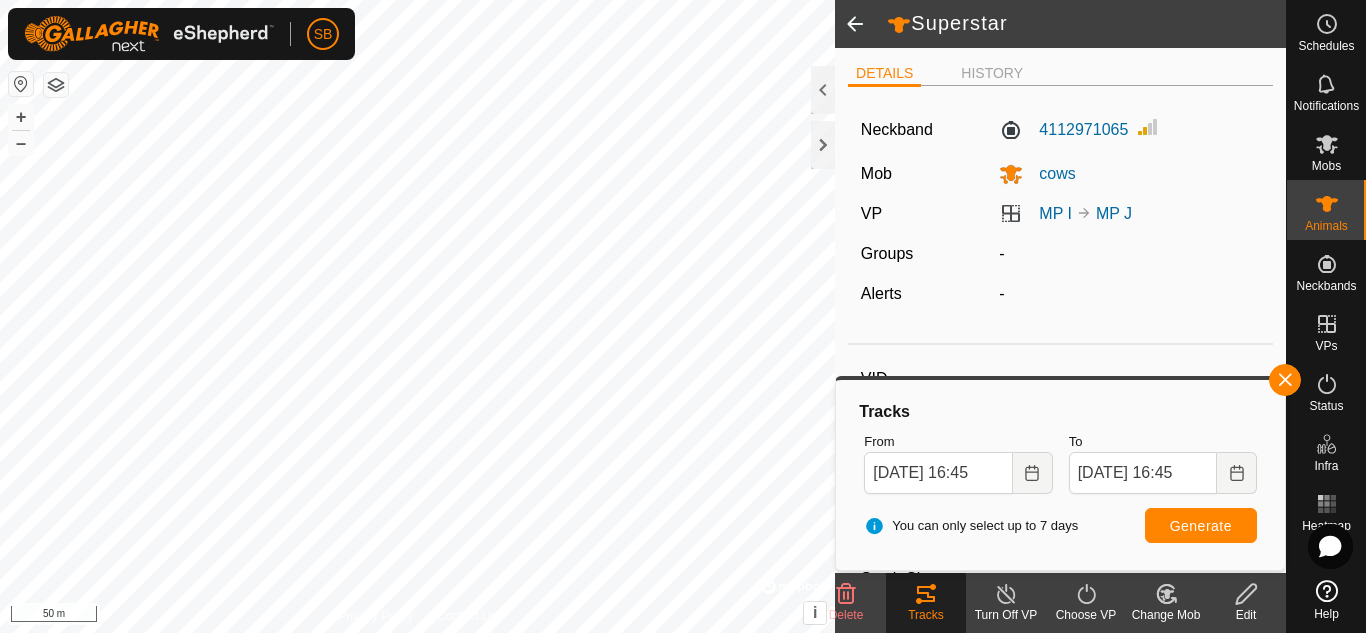 click 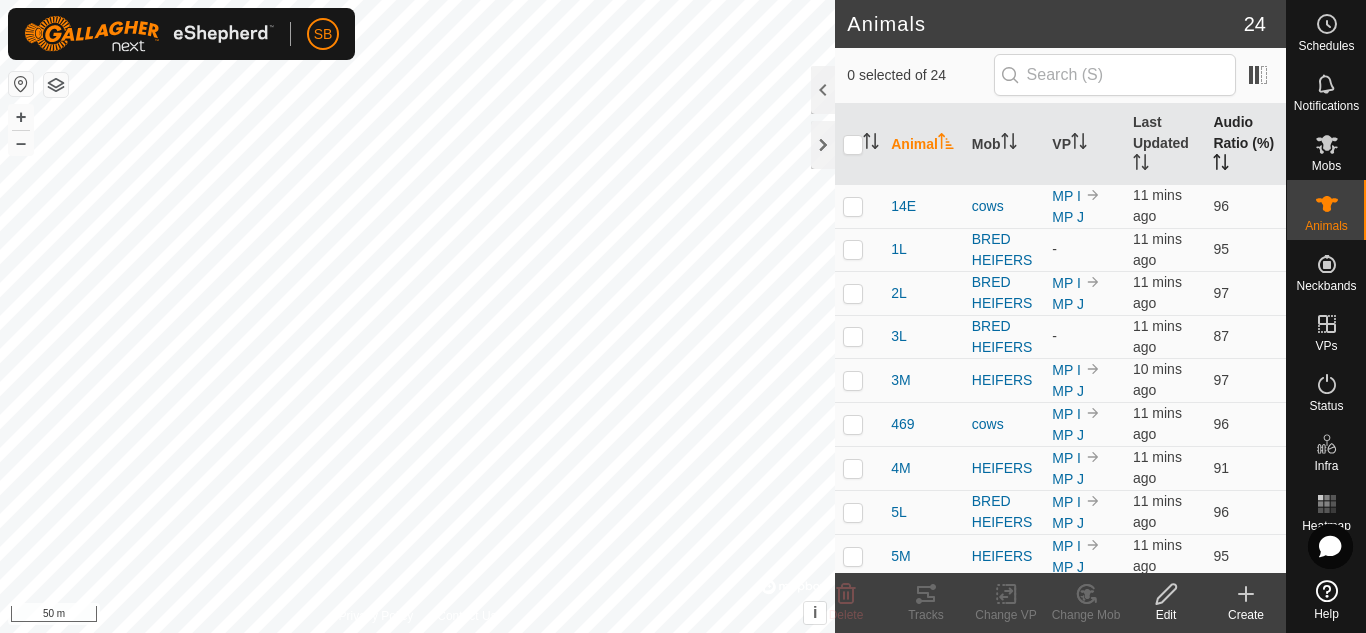 click on "Audio Ratio (%)" at bounding box center (1245, 144) 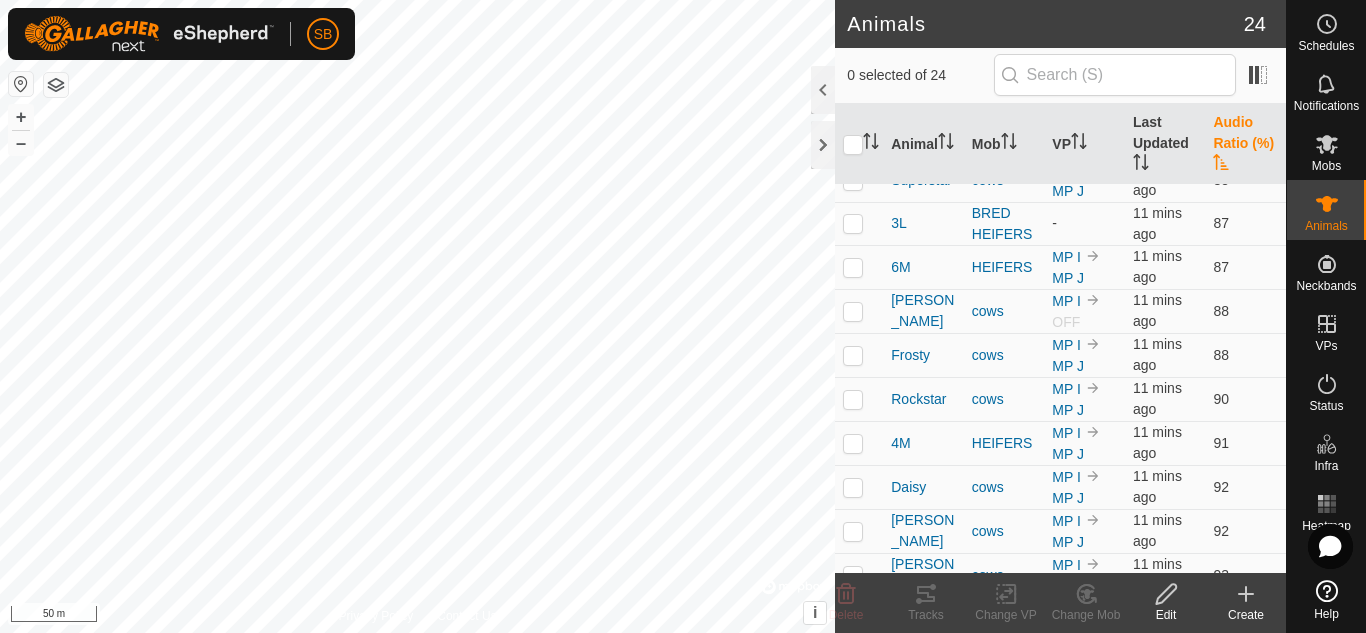 scroll, scrollTop: 40, scrollLeft: 0, axis: vertical 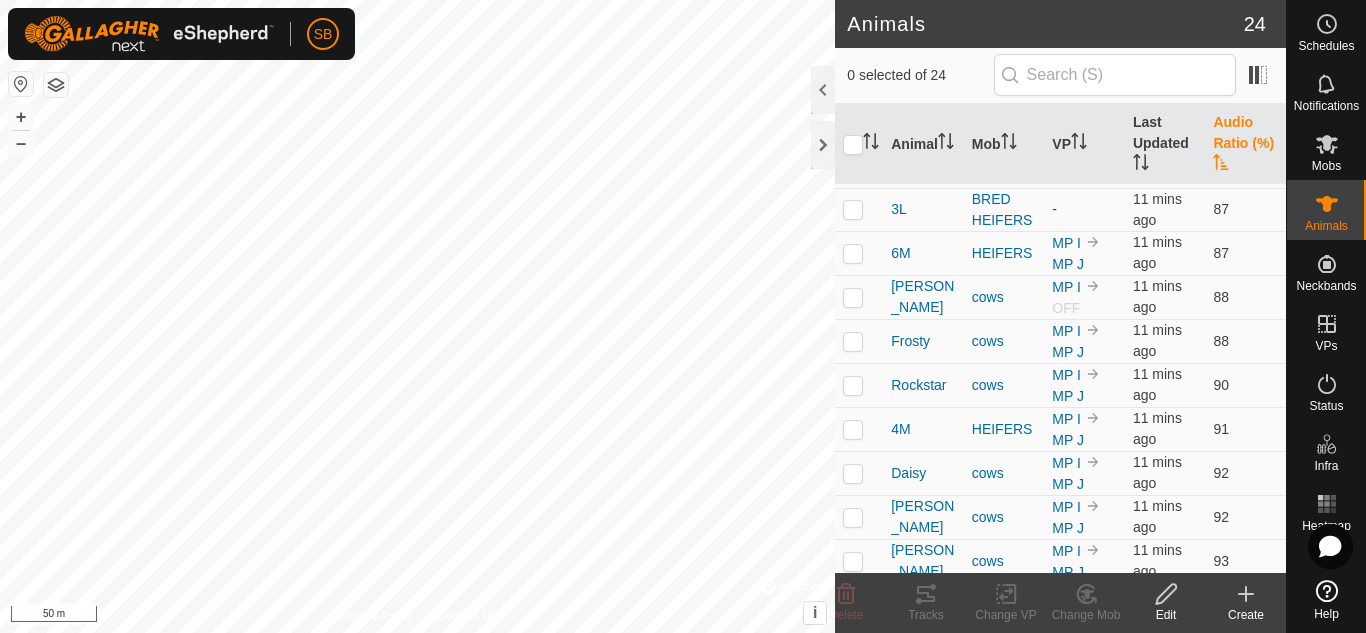 drag, startPoint x: 1275, startPoint y: 570, endPoint x: 1286, endPoint y: 565, distance: 12.083046 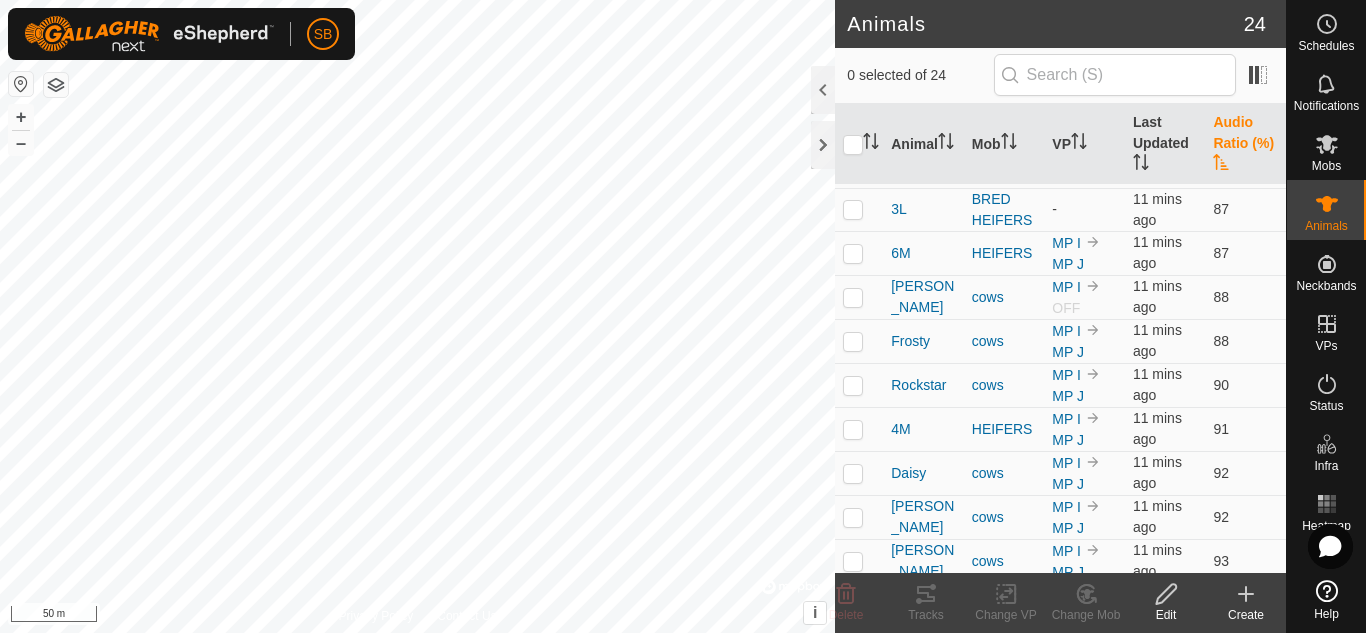 click on "Schedules Notifications Mobs Animals Neckbands VPs Status Infra Heatmap Help" 